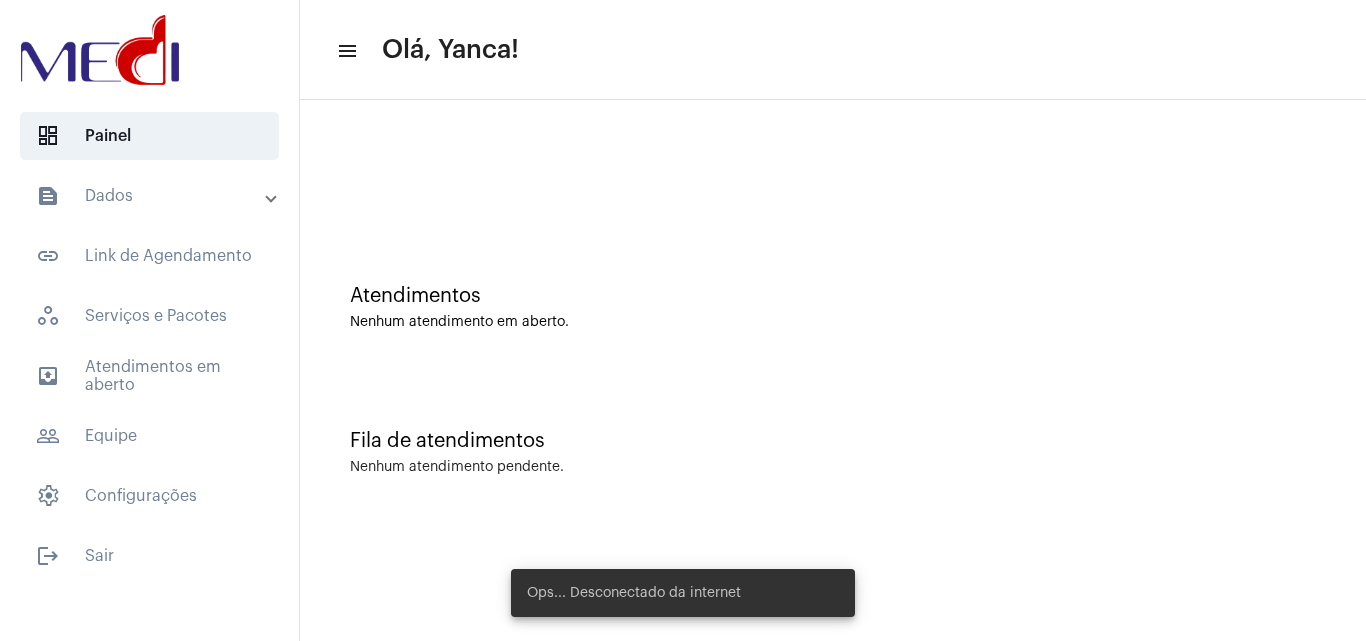 scroll, scrollTop: 0, scrollLeft: 0, axis: both 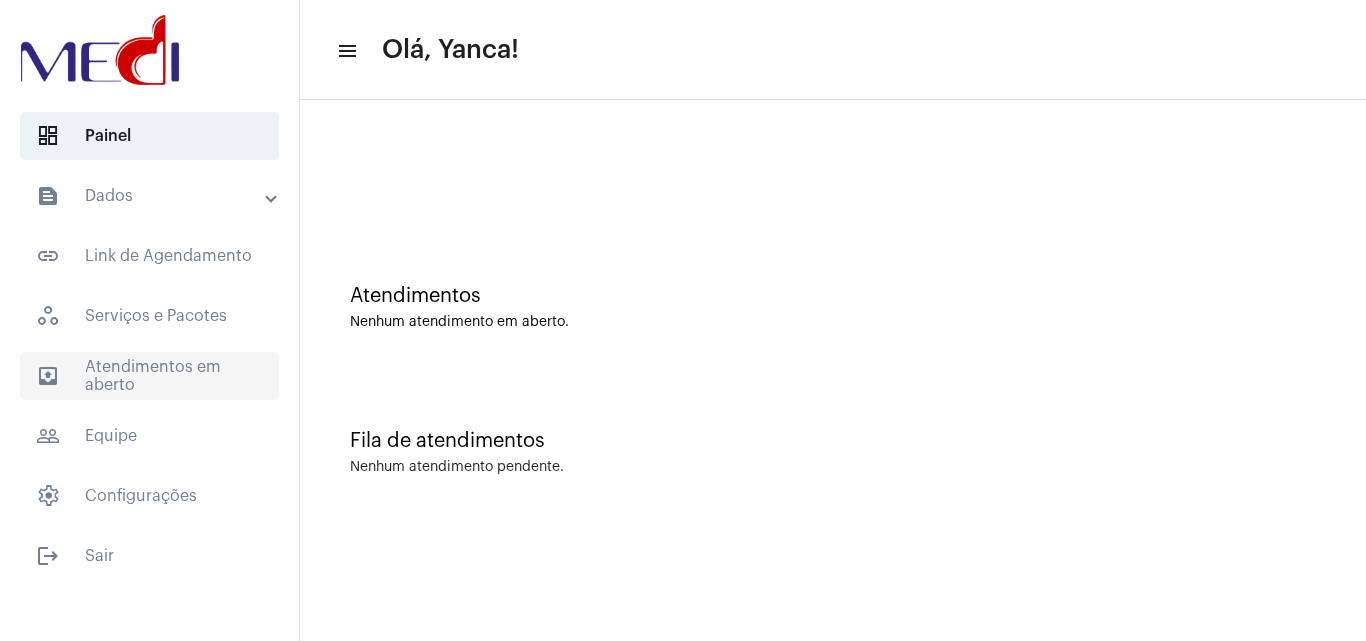 click on "outbox_outline  Atendimentos em aberto" 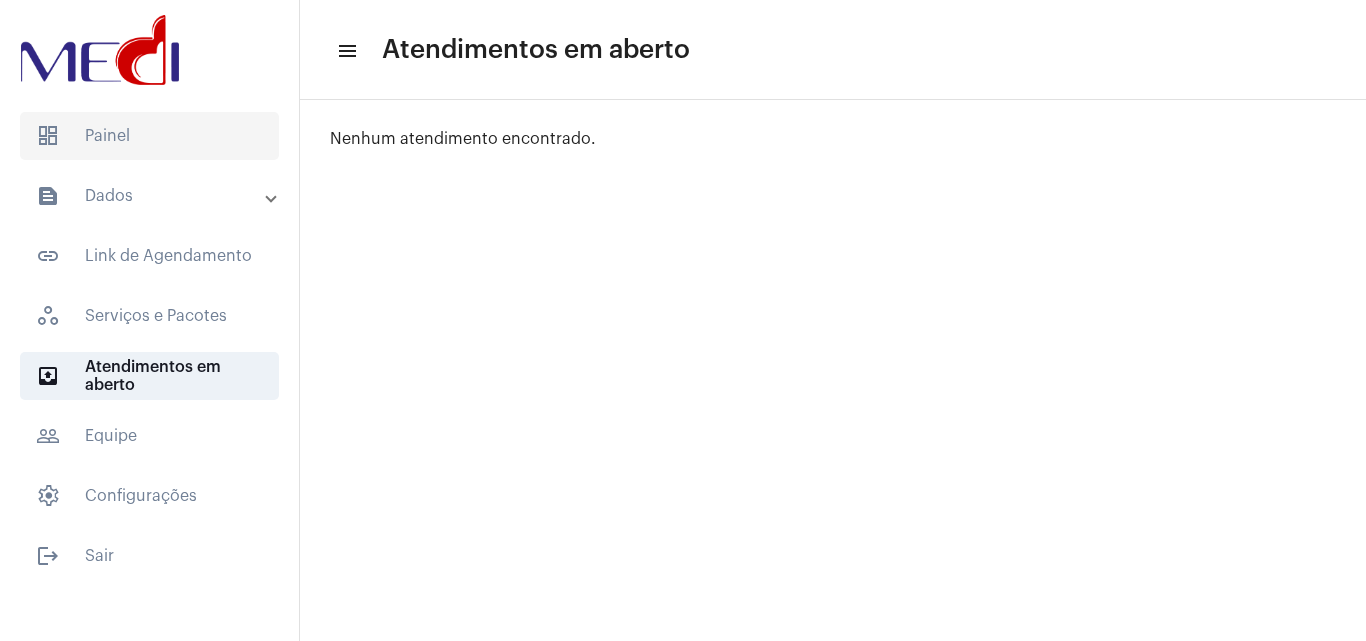 click on "dashboard   Painel" 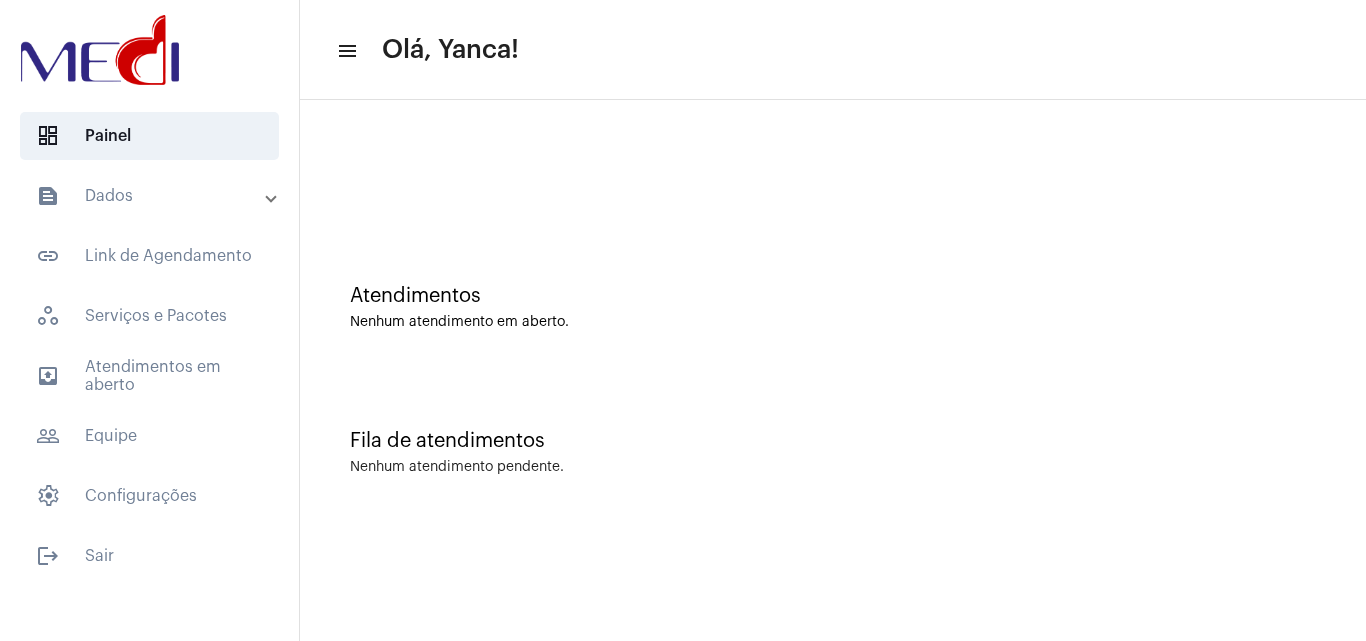 scroll, scrollTop: 0, scrollLeft: 0, axis: both 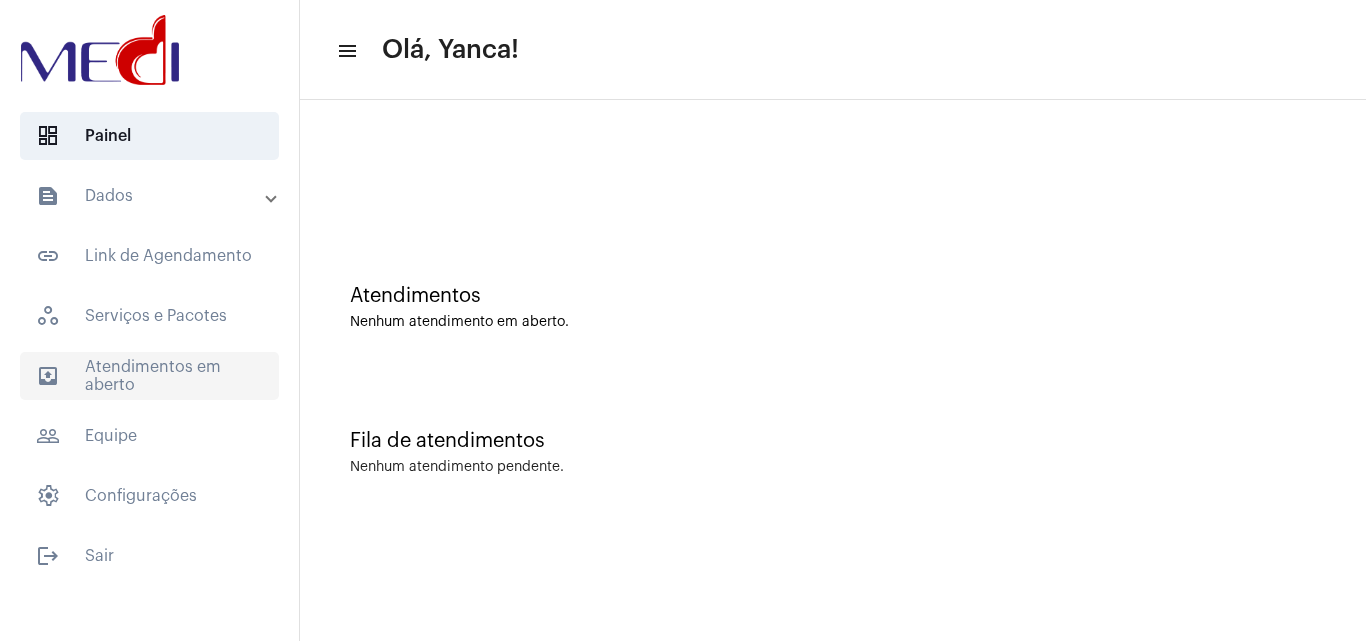 click on "outbox_outline  Atendimentos em aberto" 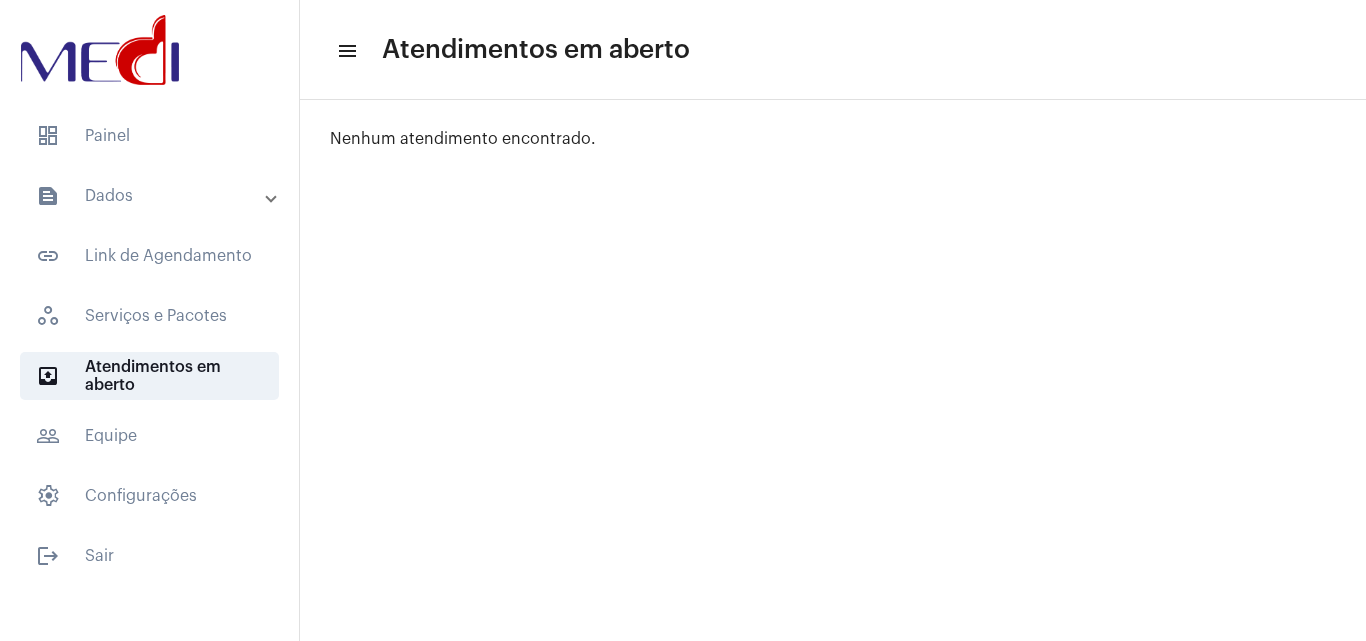 click on "text_snippet_outlined  Dados" at bounding box center (151, 196) 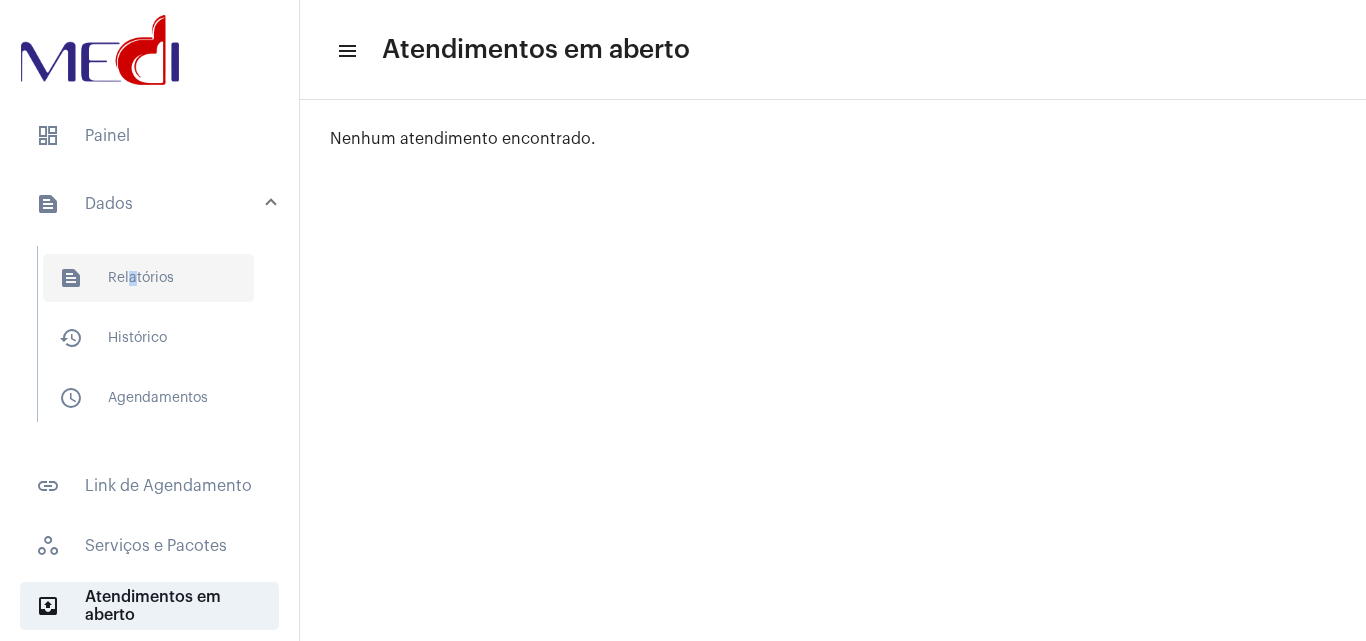 click on "text_snippet_outlined  Relatórios" at bounding box center (148, 278) 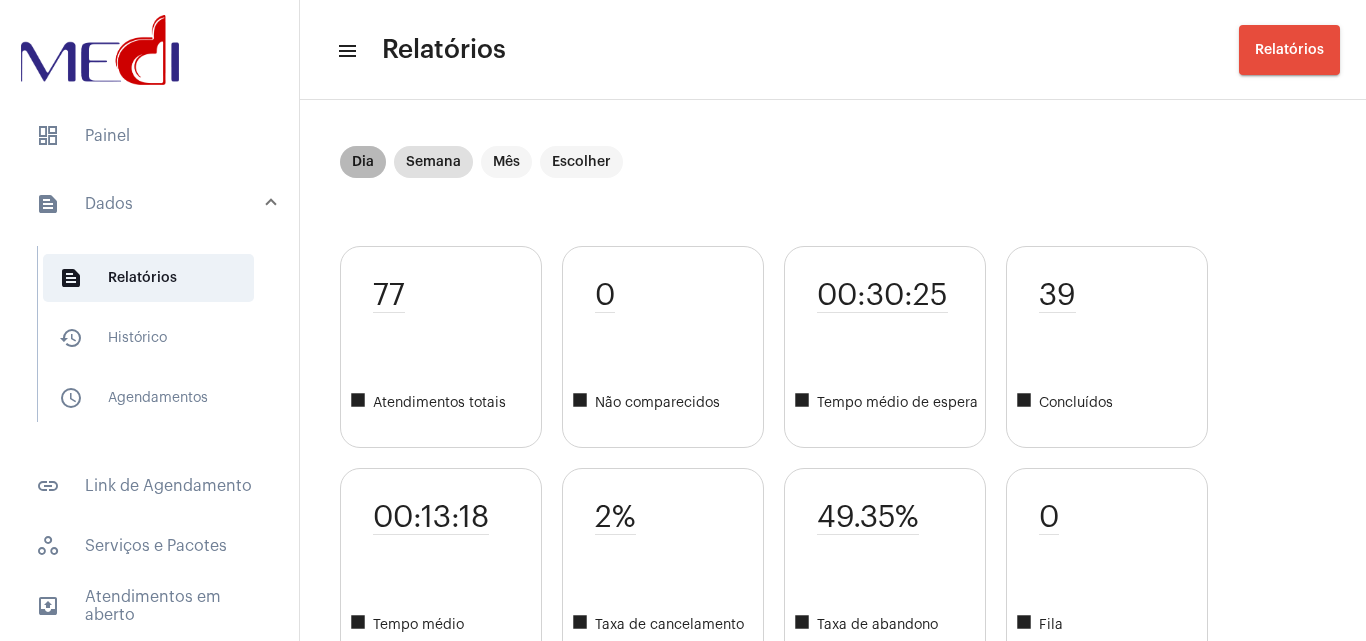 click on "Dia" at bounding box center (363, 162) 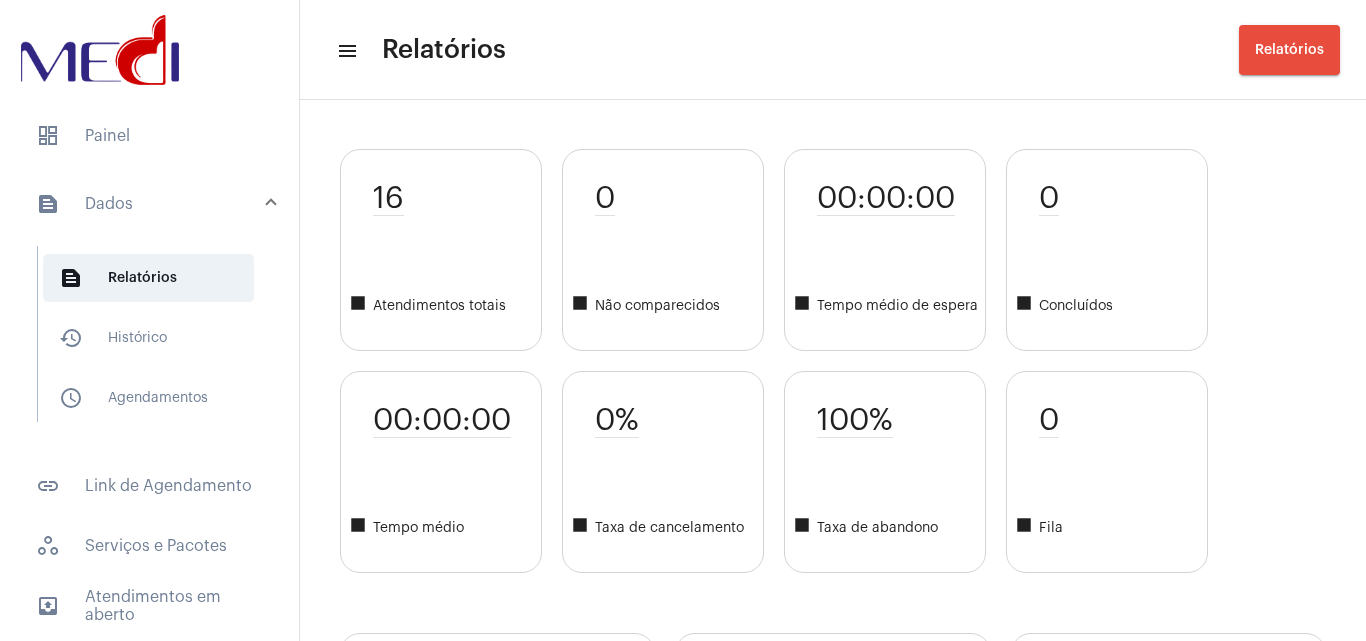scroll, scrollTop: 0, scrollLeft: 0, axis: both 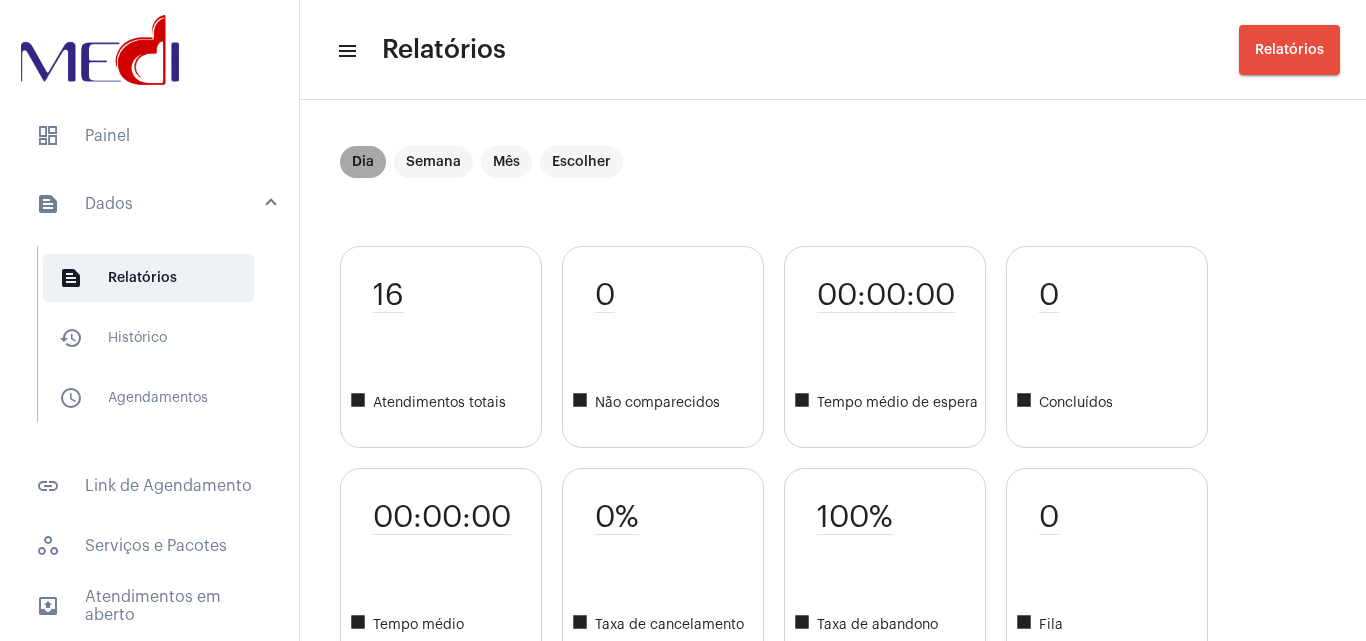 click on "Dia" at bounding box center (363, 162) 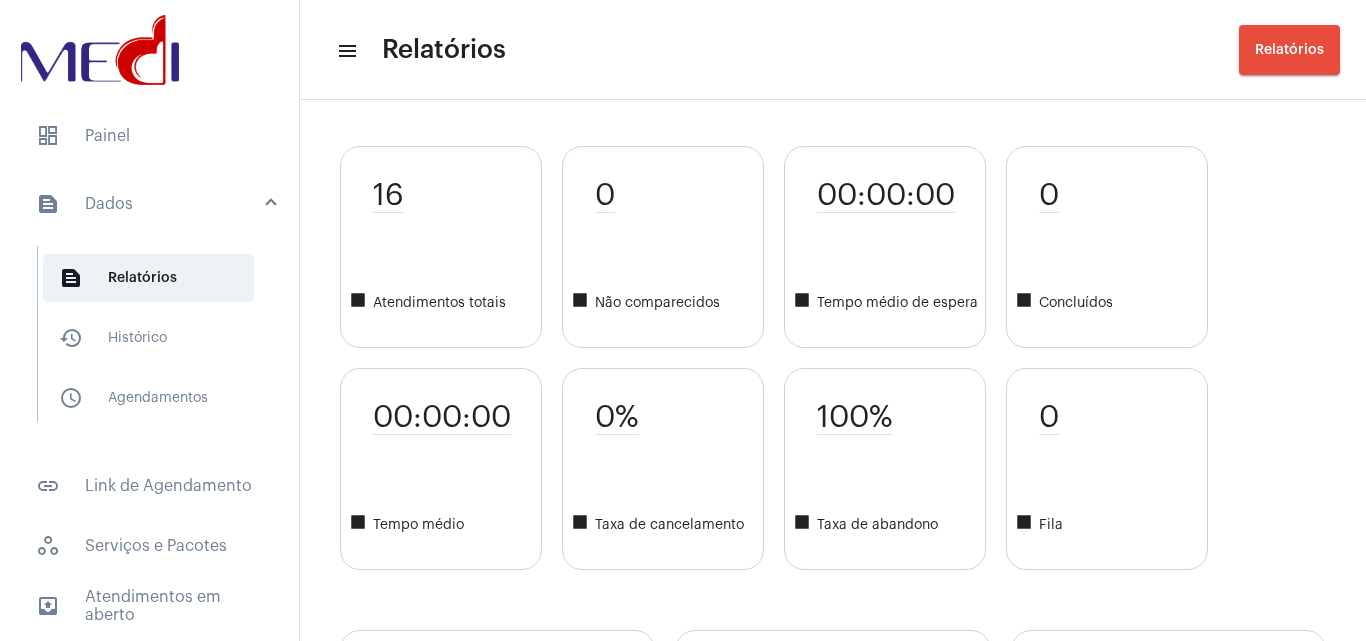 scroll, scrollTop: 0, scrollLeft: 0, axis: both 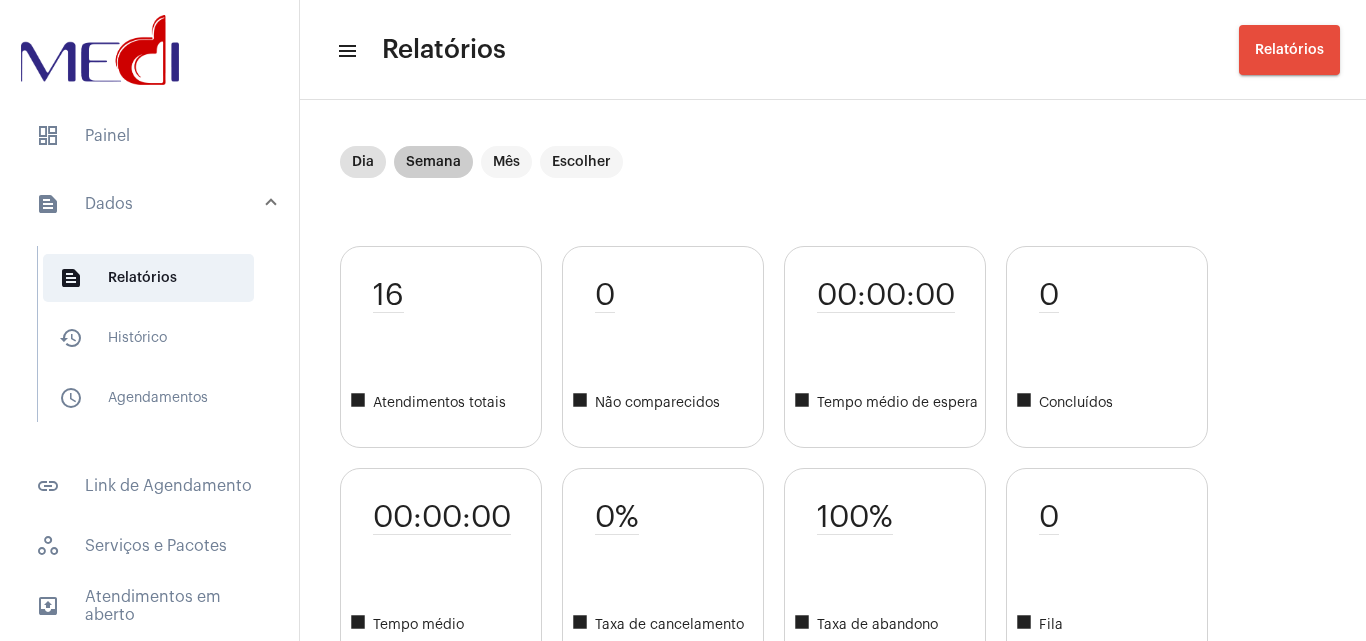 click on "Semana" at bounding box center [433, 162] 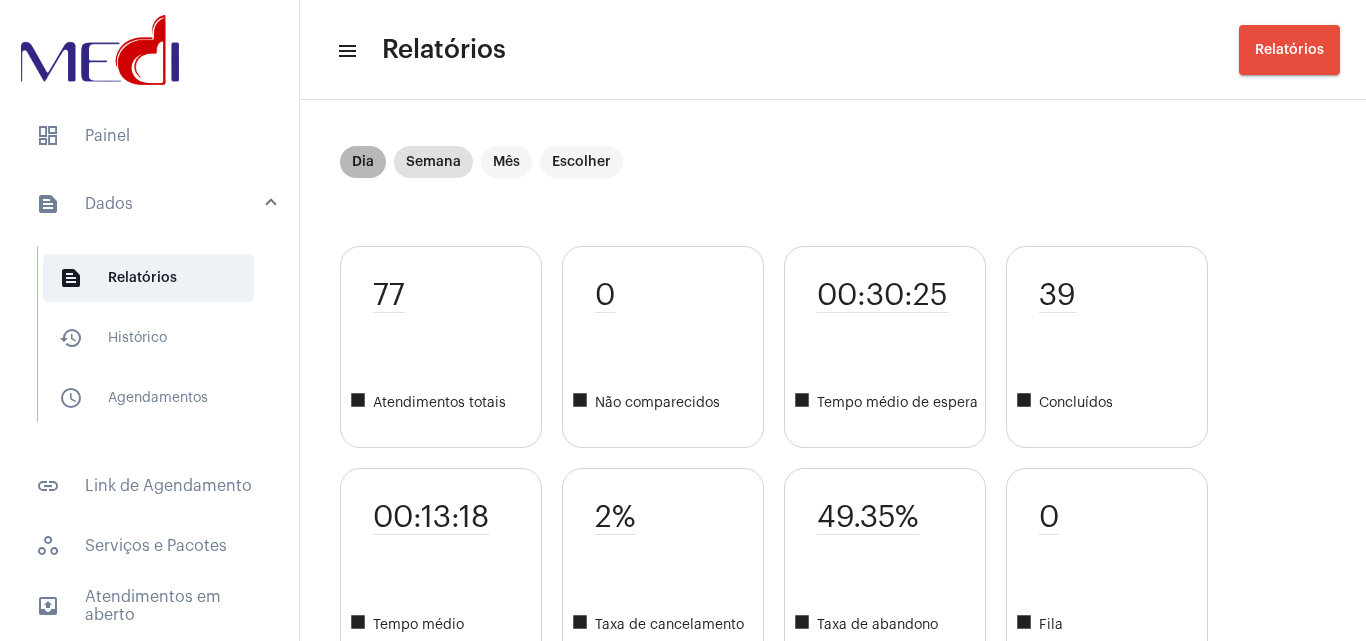 click on "Dia" at bounding box center [363, 162] 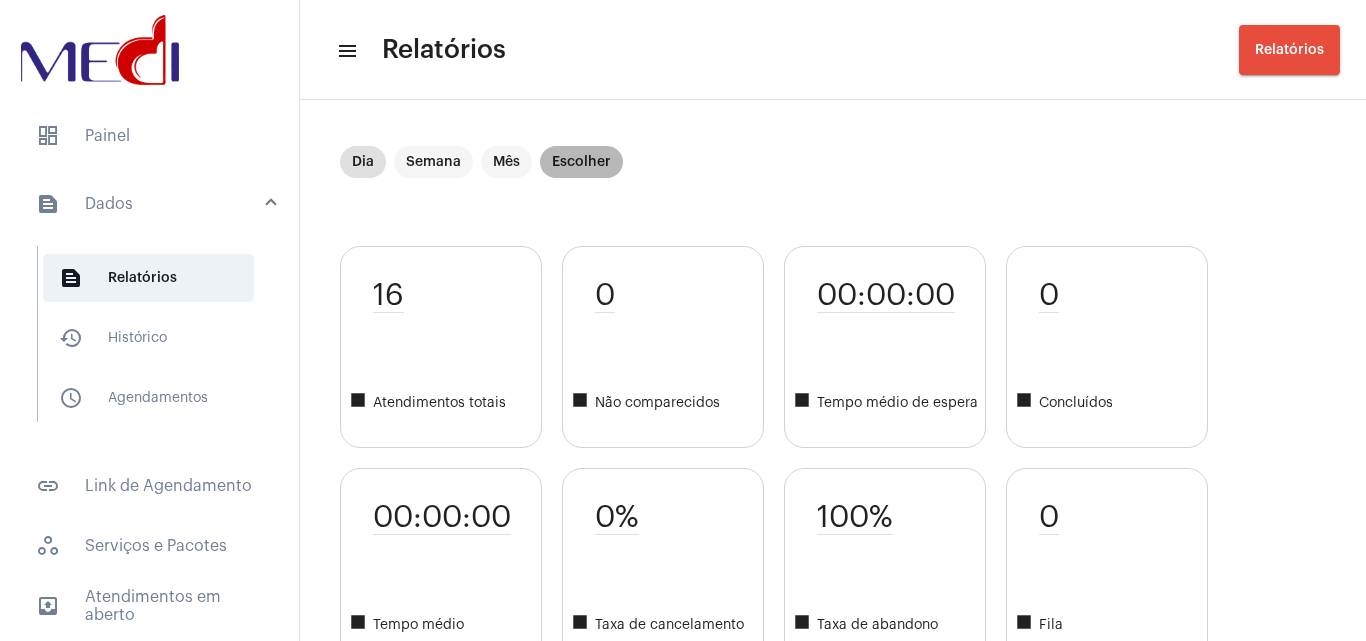 click on "Escolher" at bounding box center [581, 162] 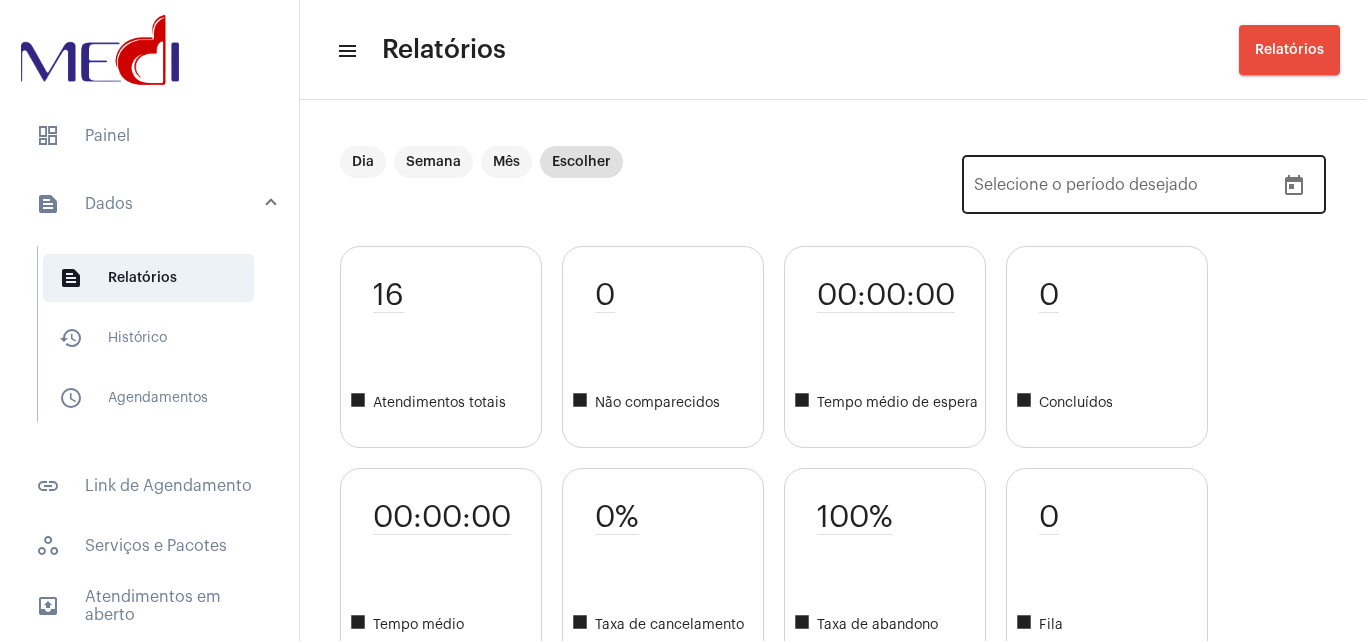 click 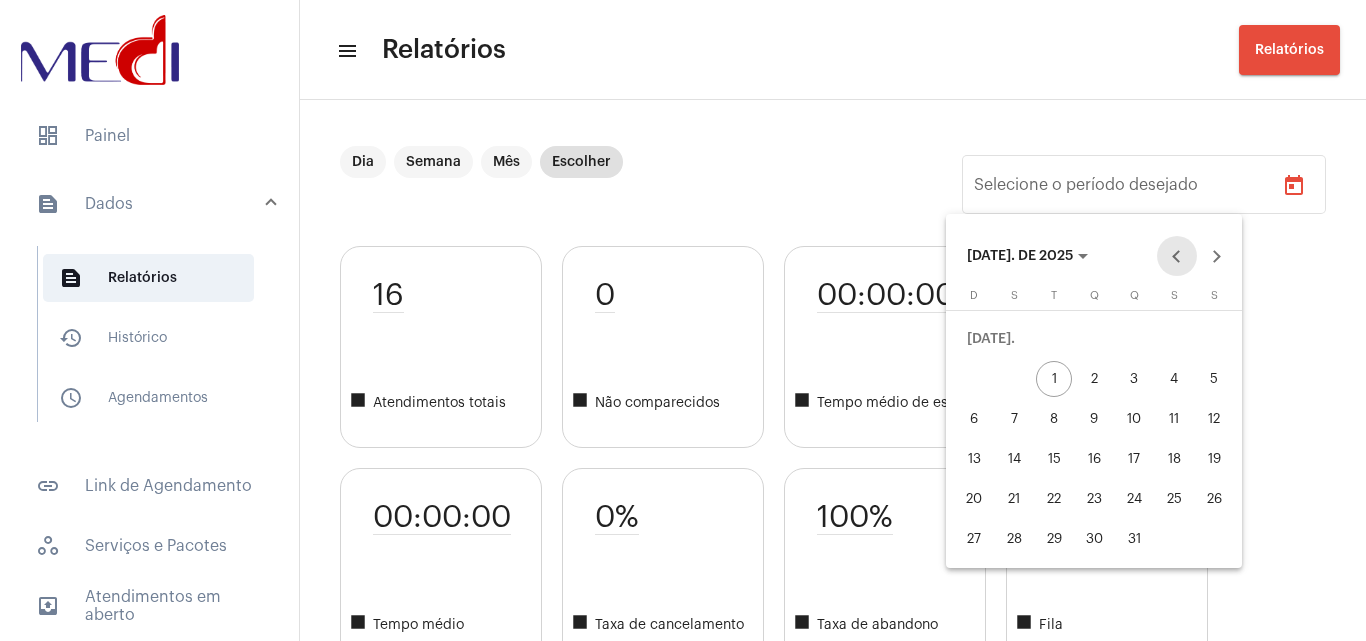 click at bounding box center [1177, 256] 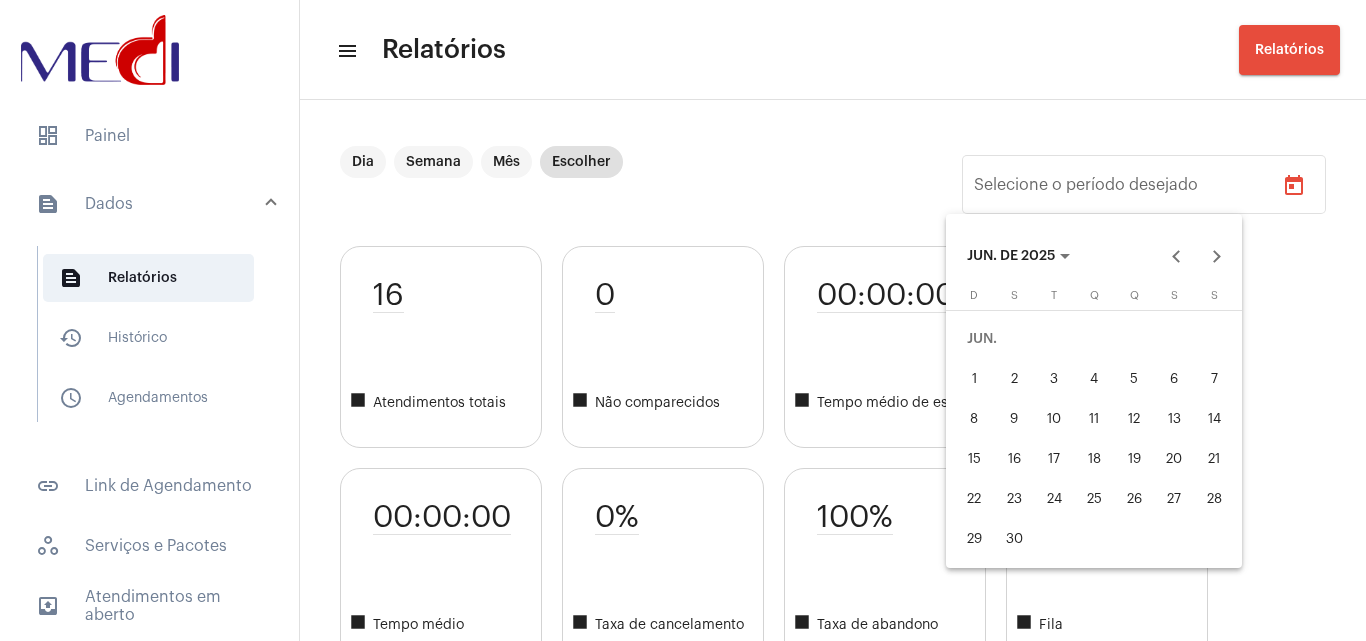 click on "30" at bounding box center (1014, 539) 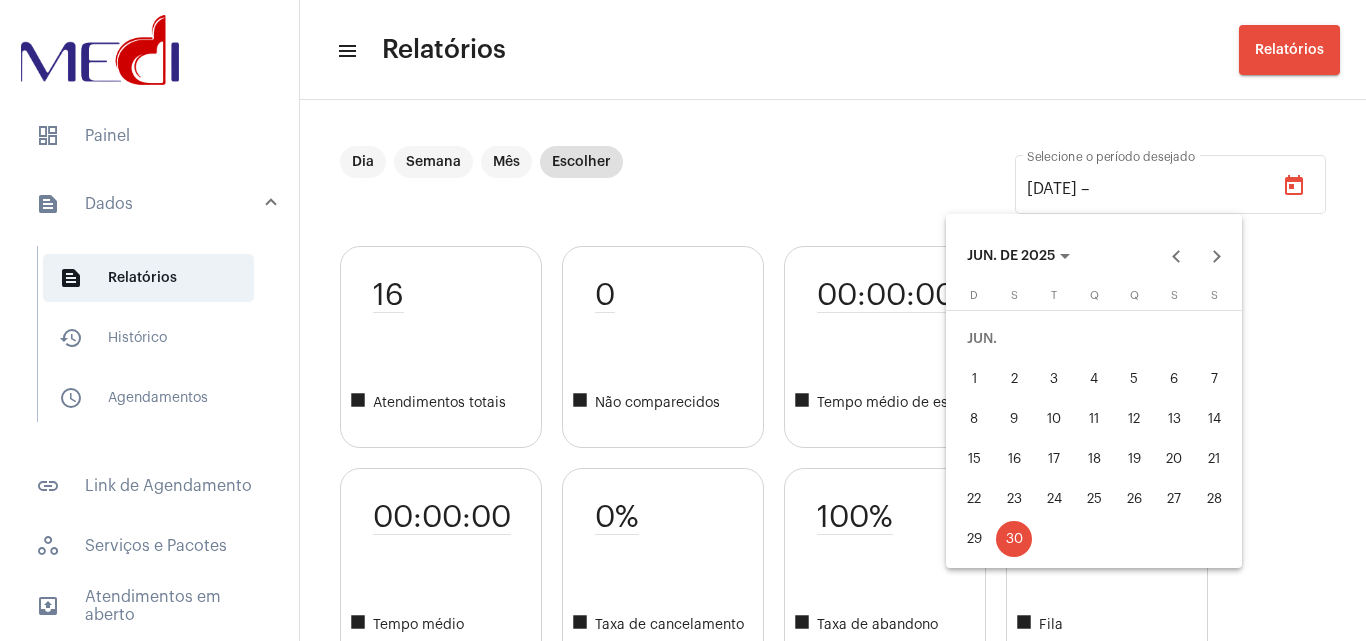click on "30" at bounding box center [1014, 539] 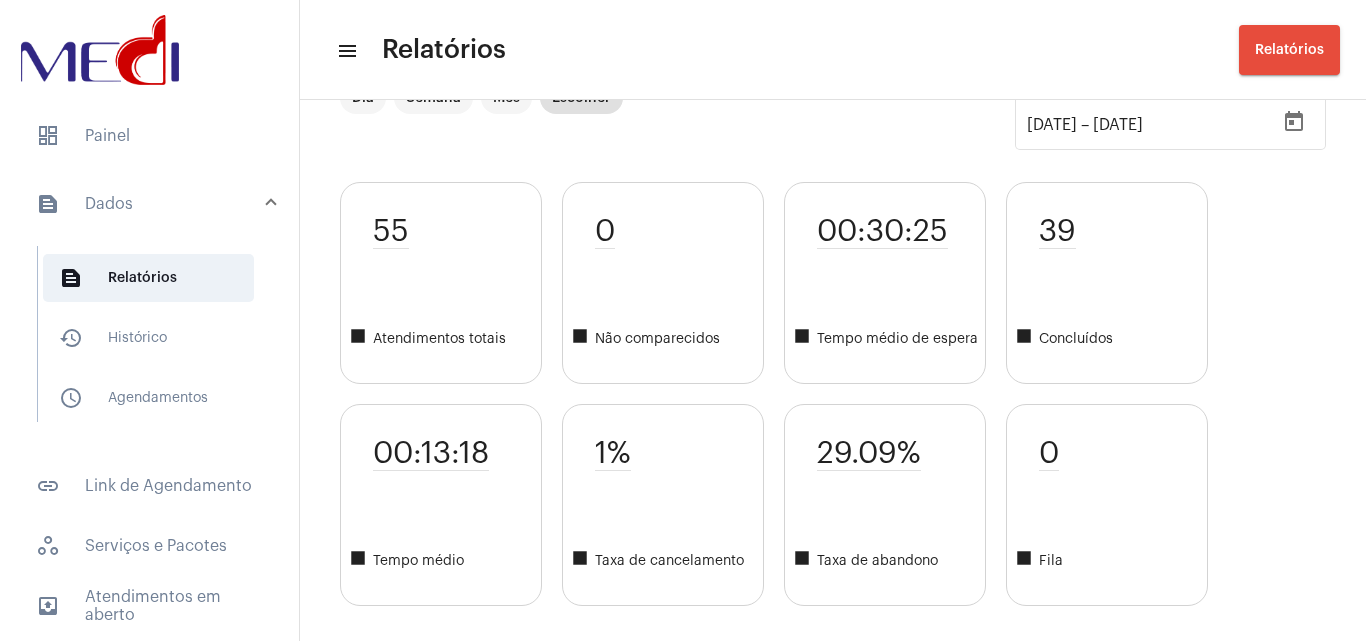 scroll, scrollTop: 100, scrollLeft: 0, axis: vertical 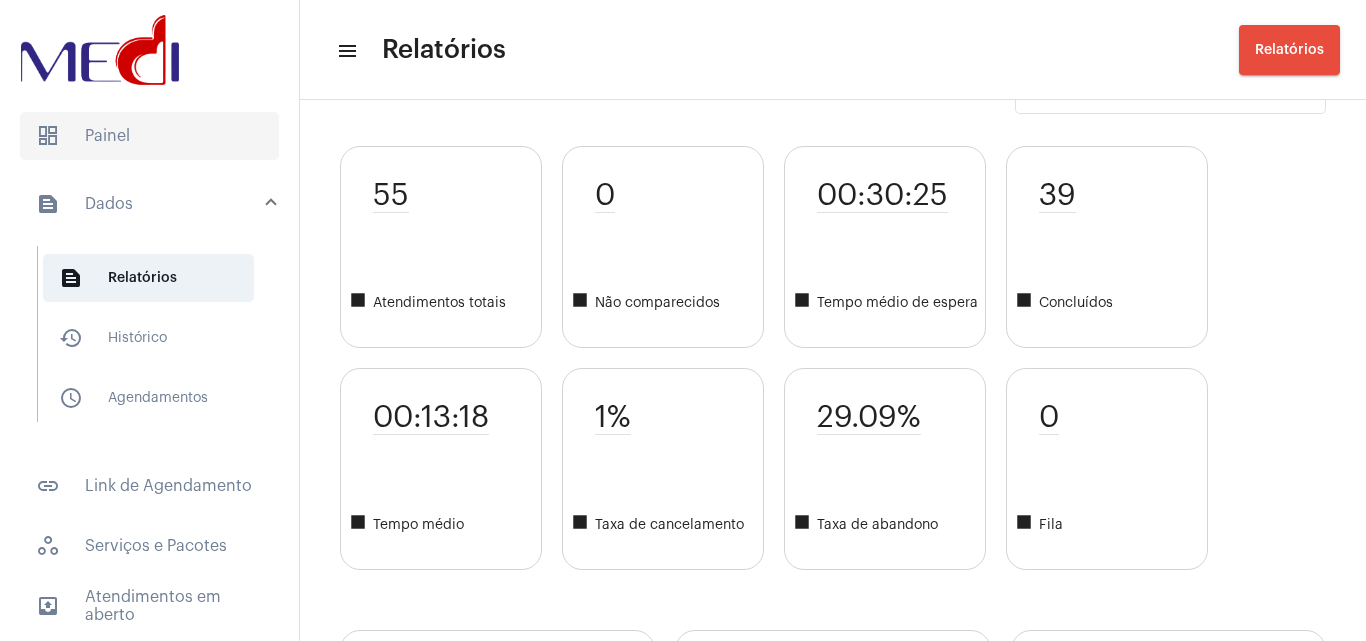 click on "dashboard   Painel" 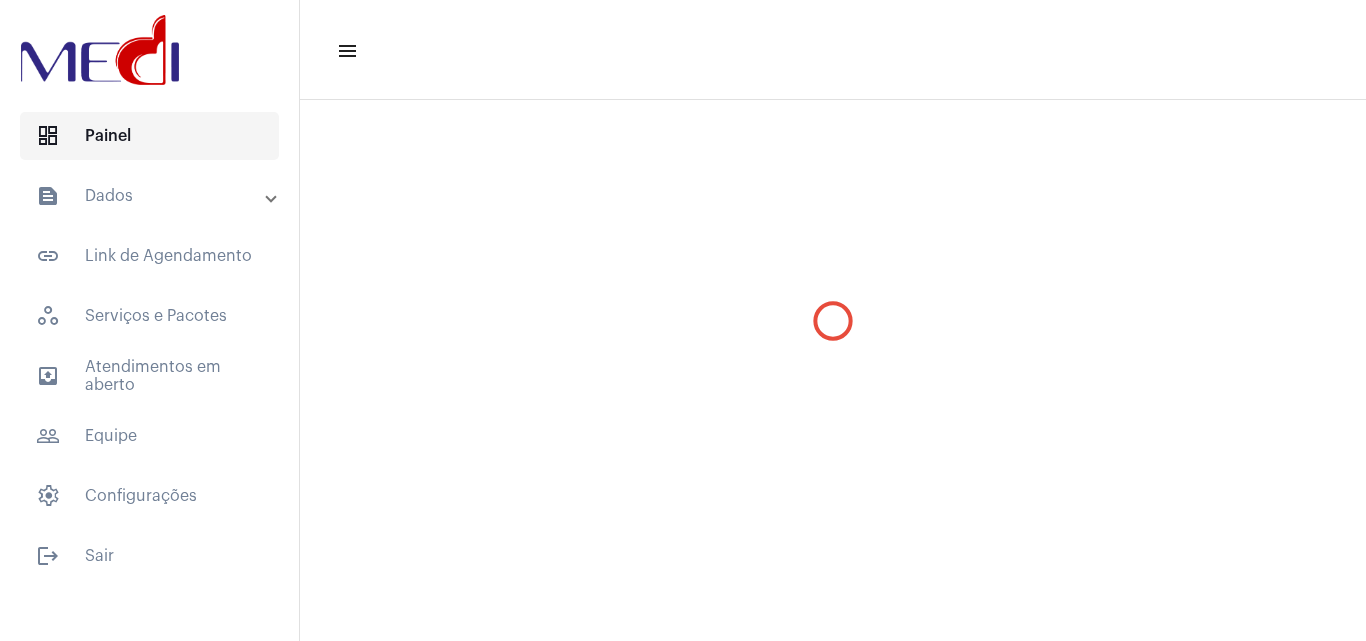 scroll, scrollTop: 0, scrollLeft: 0, axis: both 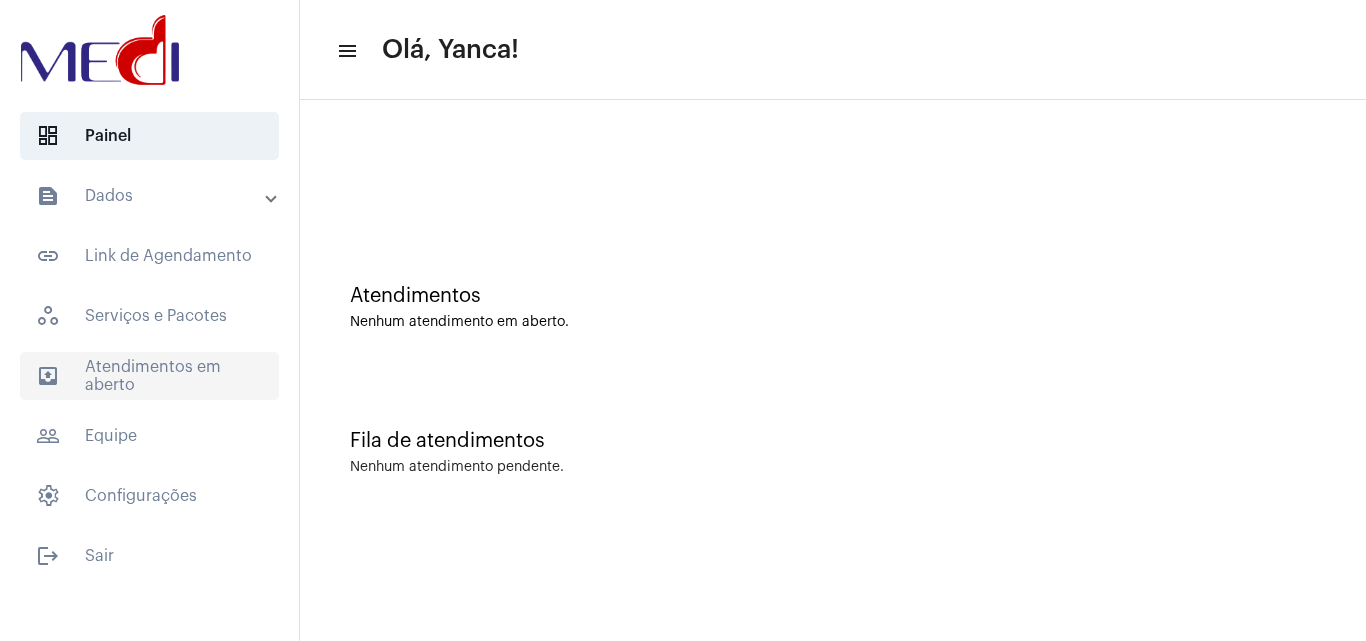 click on "outbox_outline  Atendimentos em aberto" 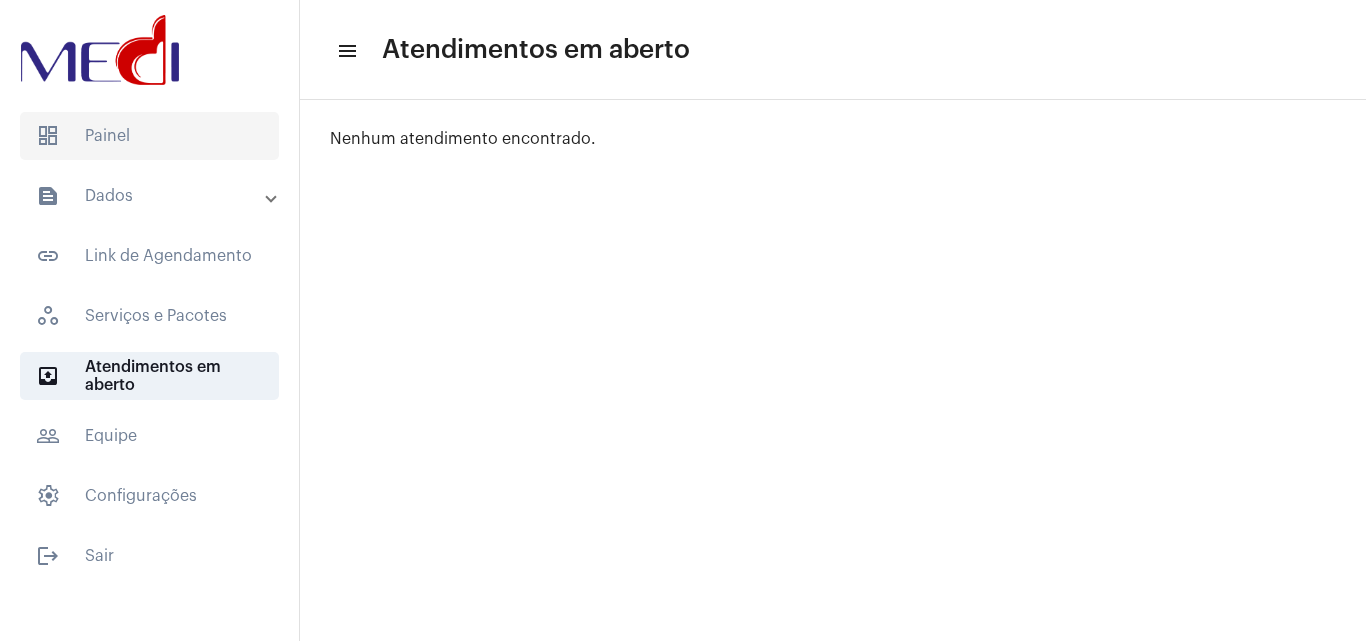 click on "dashboard   Painel" 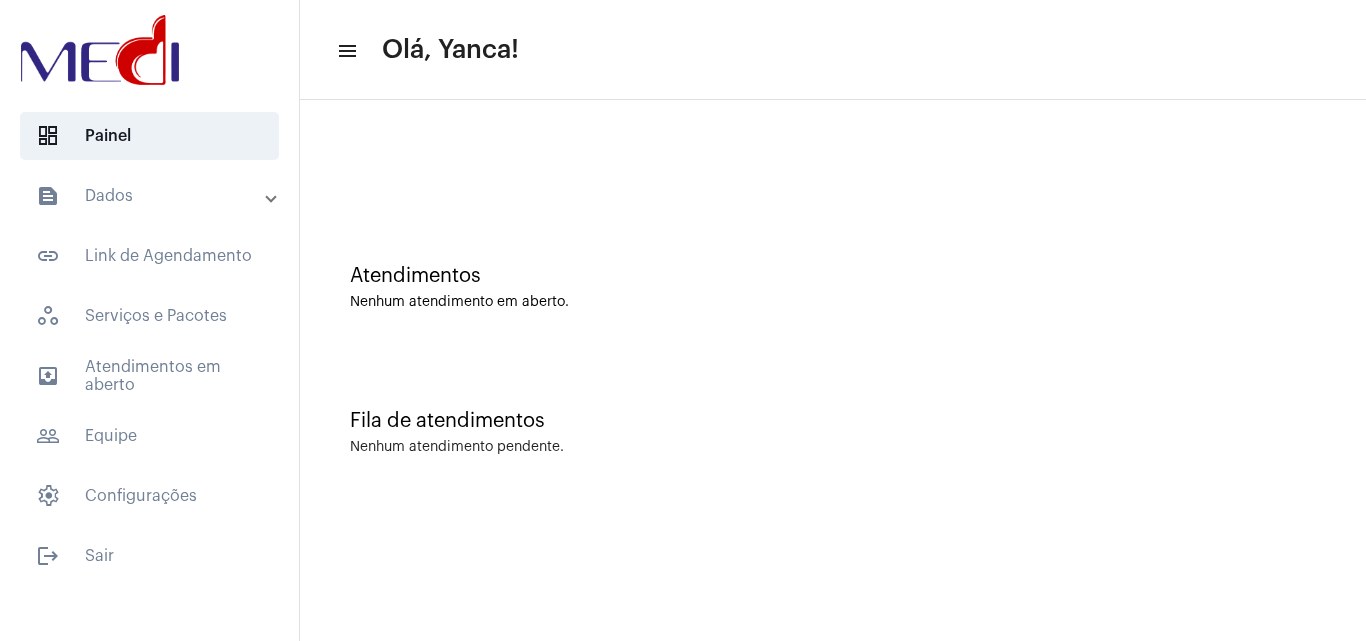 scroll, scrollTop: 0, scrollLeft: 0, axis: both 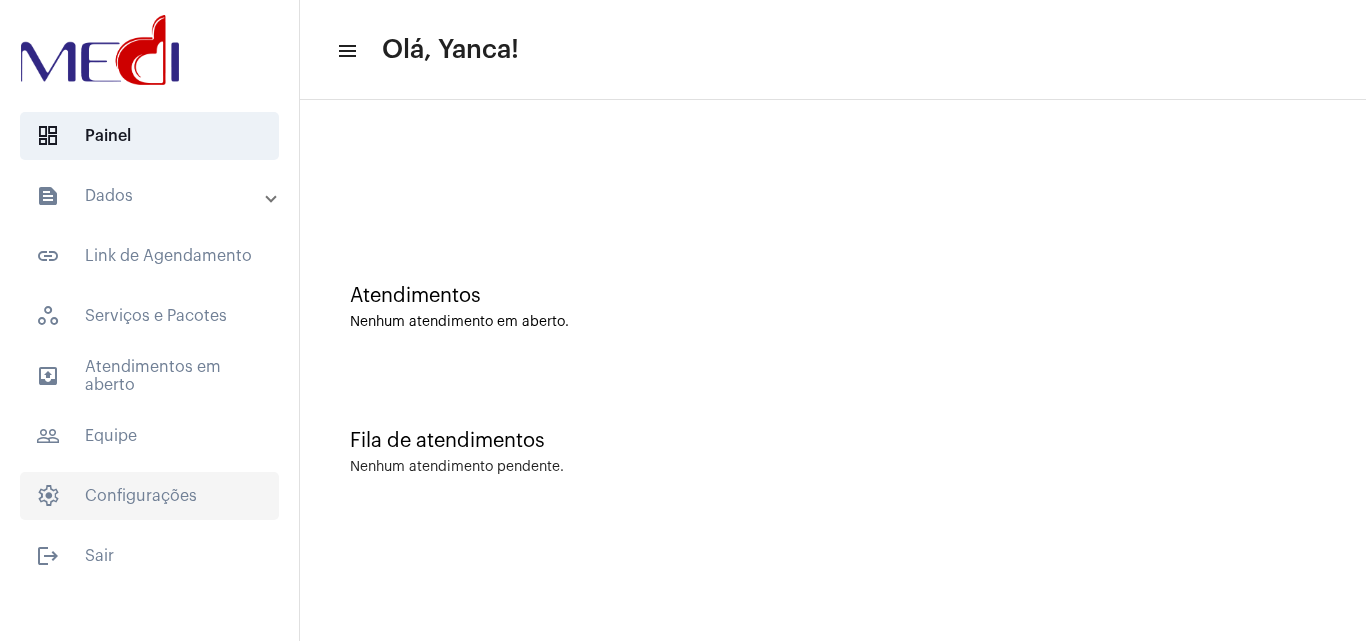 click on "settings   Configurações" 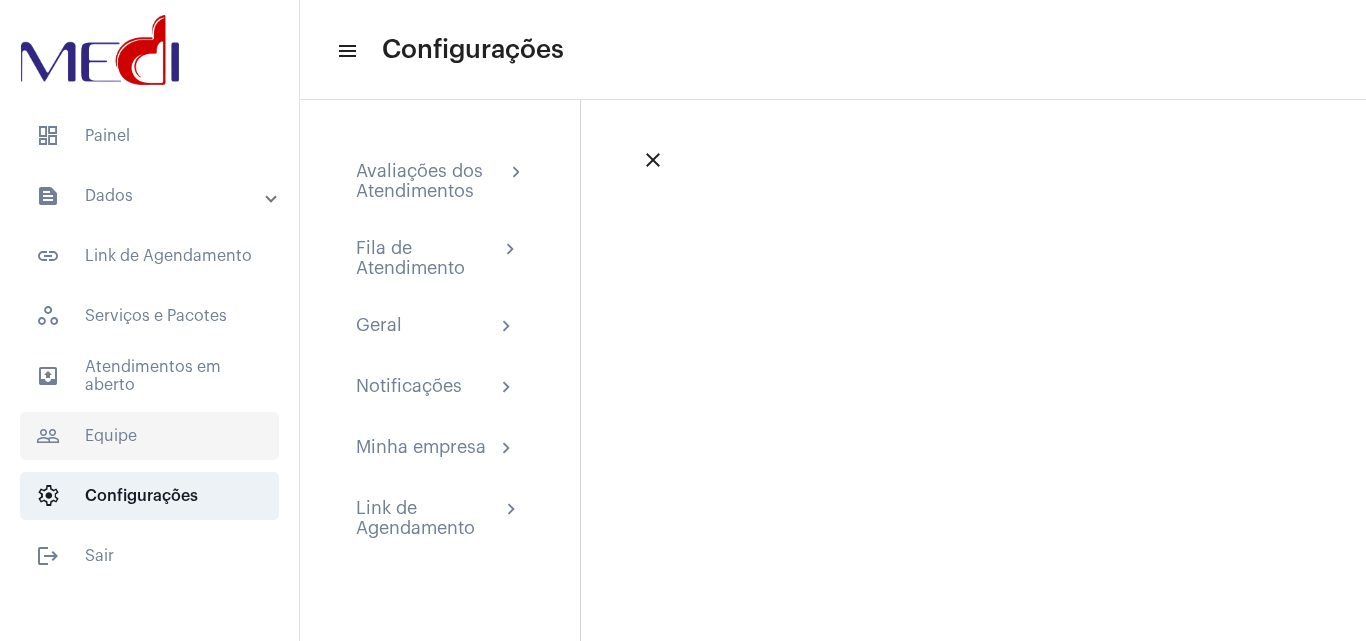 click on "people_outline  Equipe" 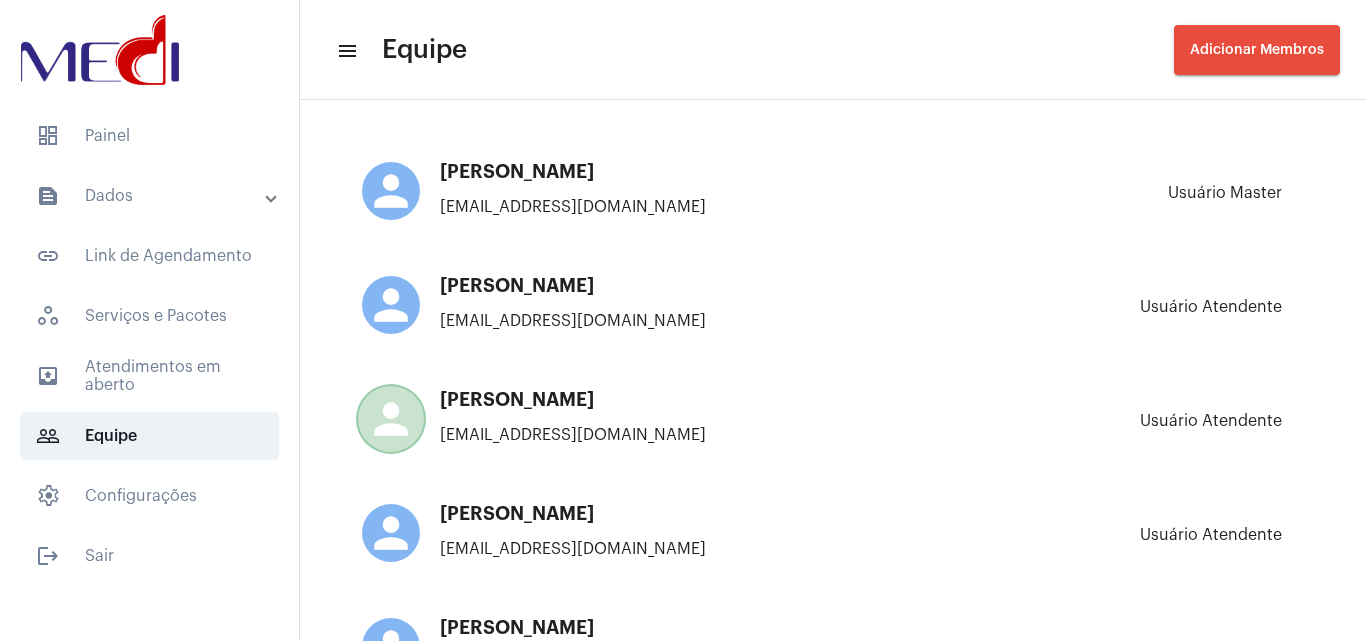 click on "Adicionar Membros" 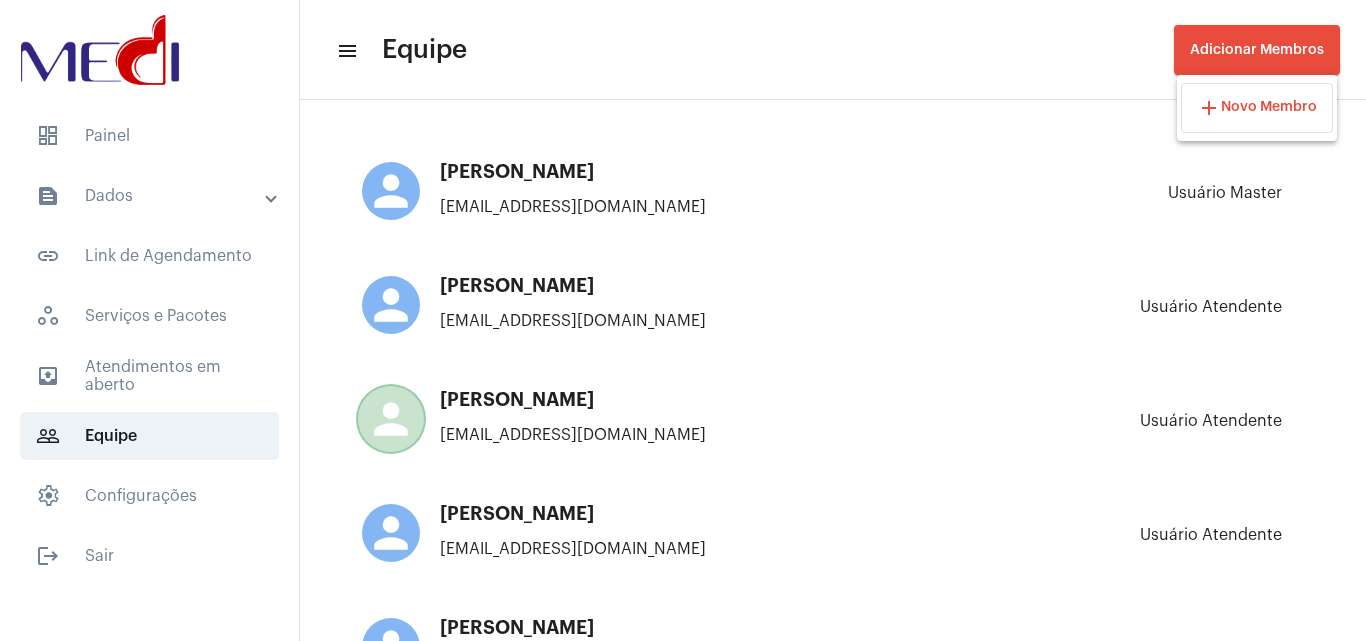 click on "Novo Membro" at bounding box center [1269, 108] 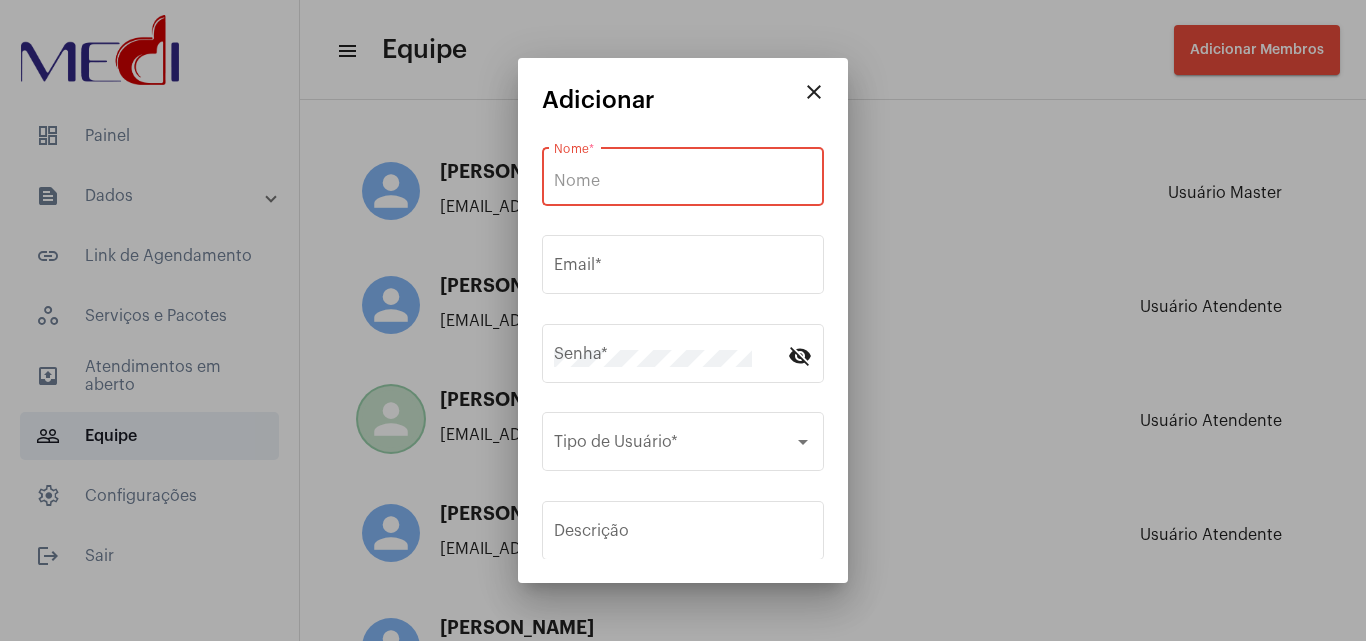 type on "yanca.medi@gmail.com" 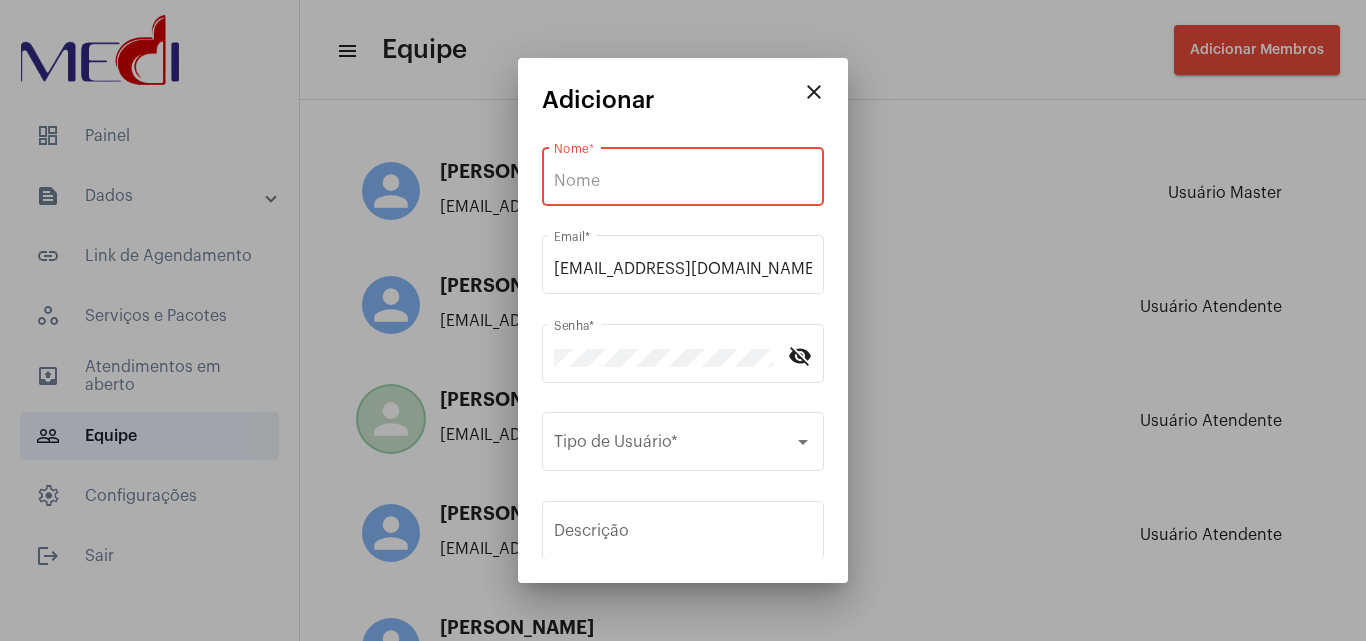 click on "Nome  *" at bounding box center (683, 181) 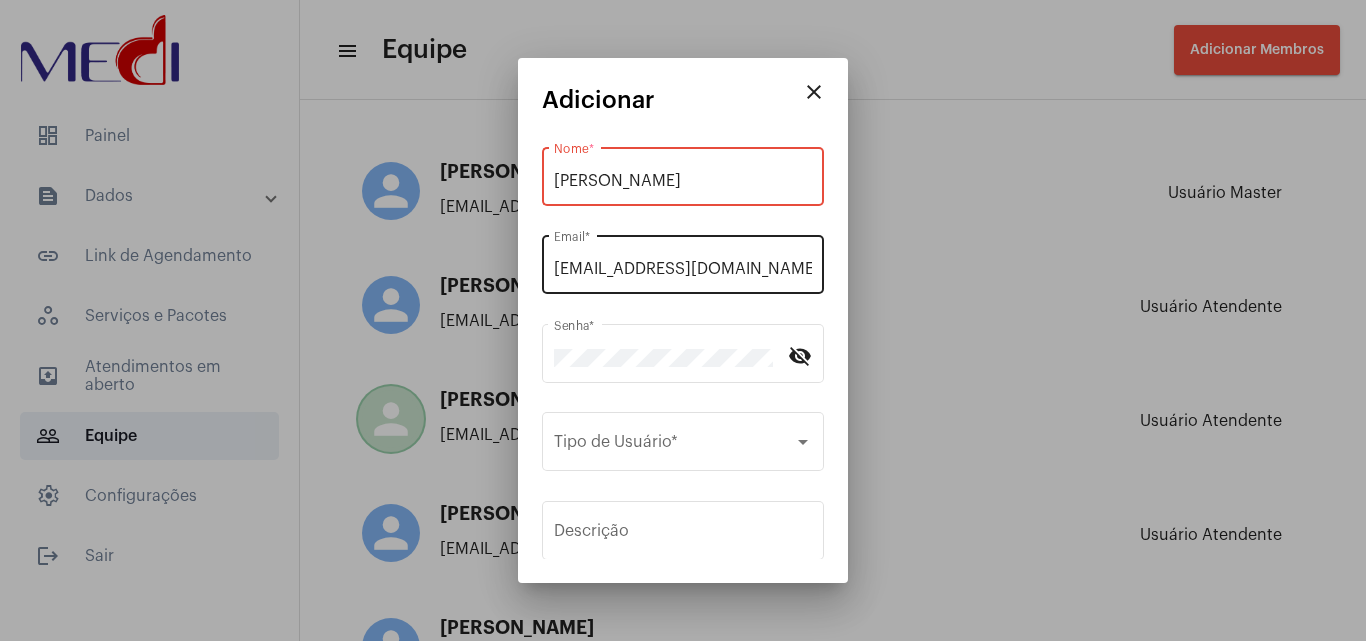 type on "Vivian Gonçalves" 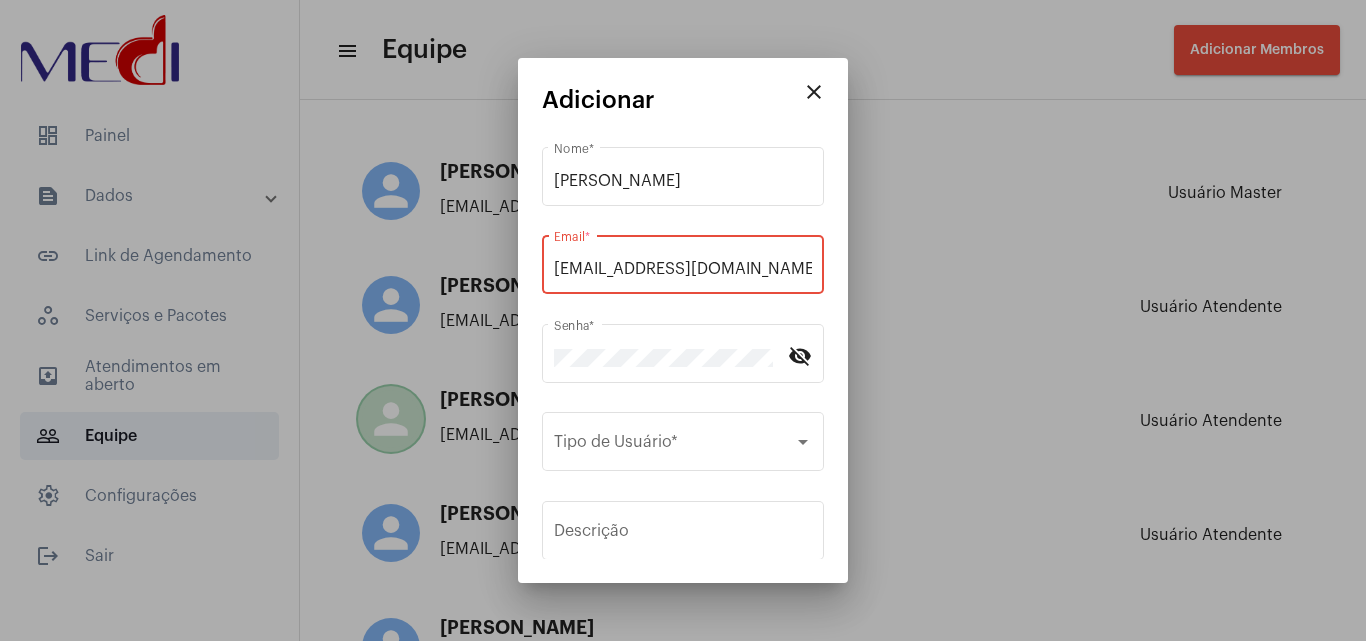 drag, startPoint x: 766, startPoint y: 262, endPoint x: 332, endPoint y: 219, distance: 436.12497 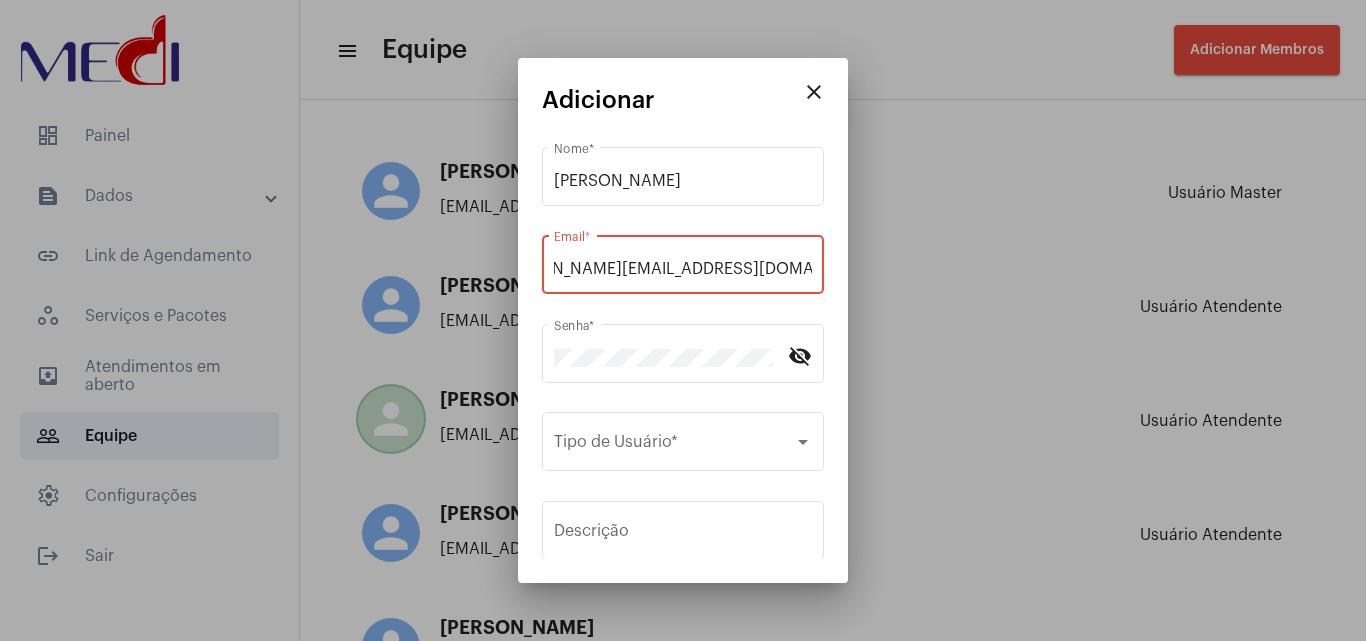 scroll, scrollTop: 0, scrollLeft: 75, axis: horizontal 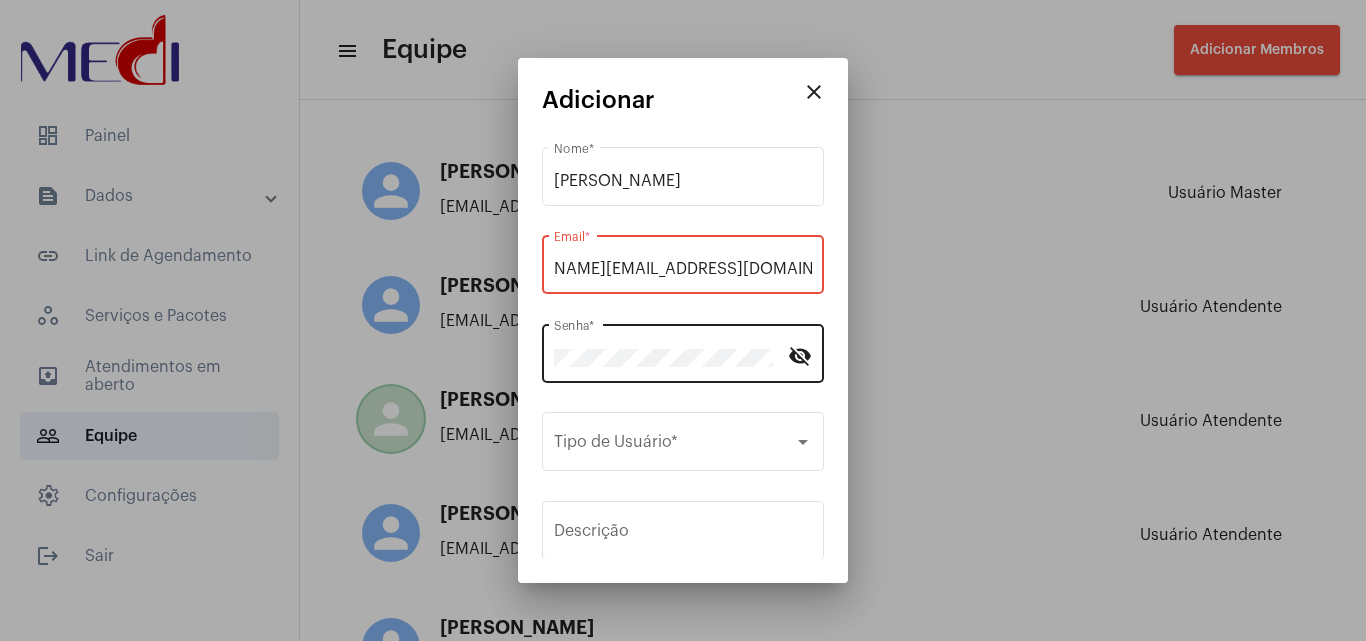 type on "vivian.goncalves@mediconsultoria.com.br" 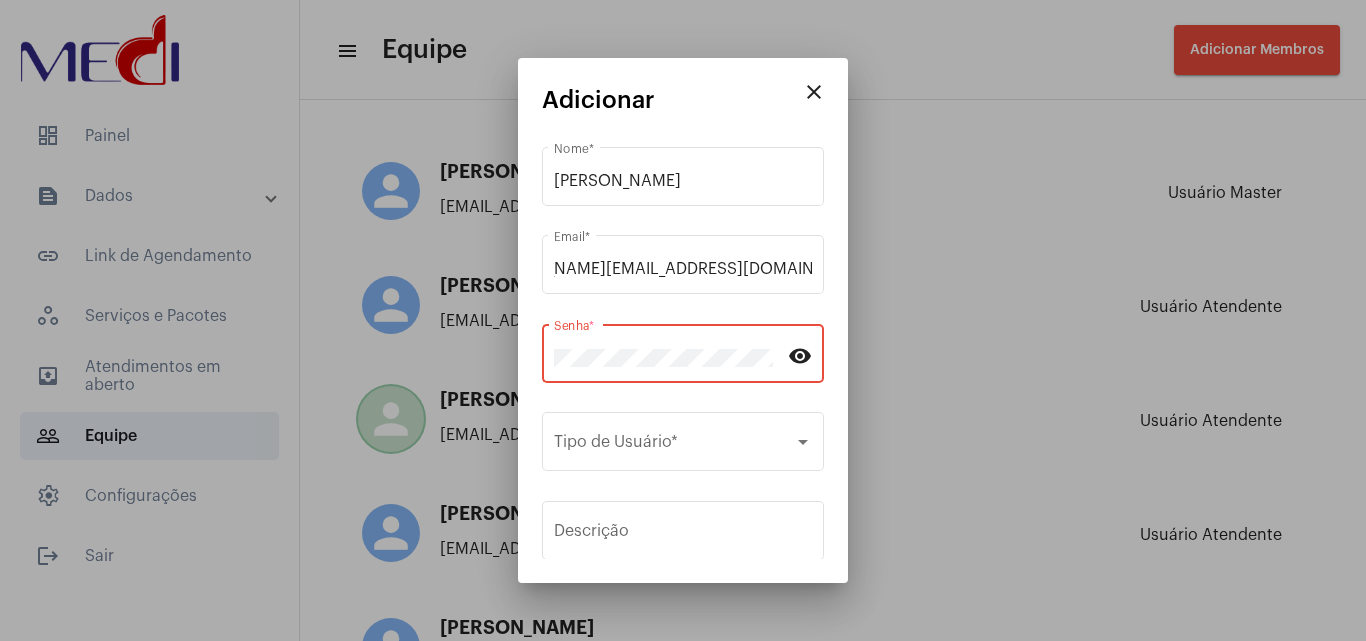 scroll, scrollTop: 0, scrollLeft: 0, axis: both 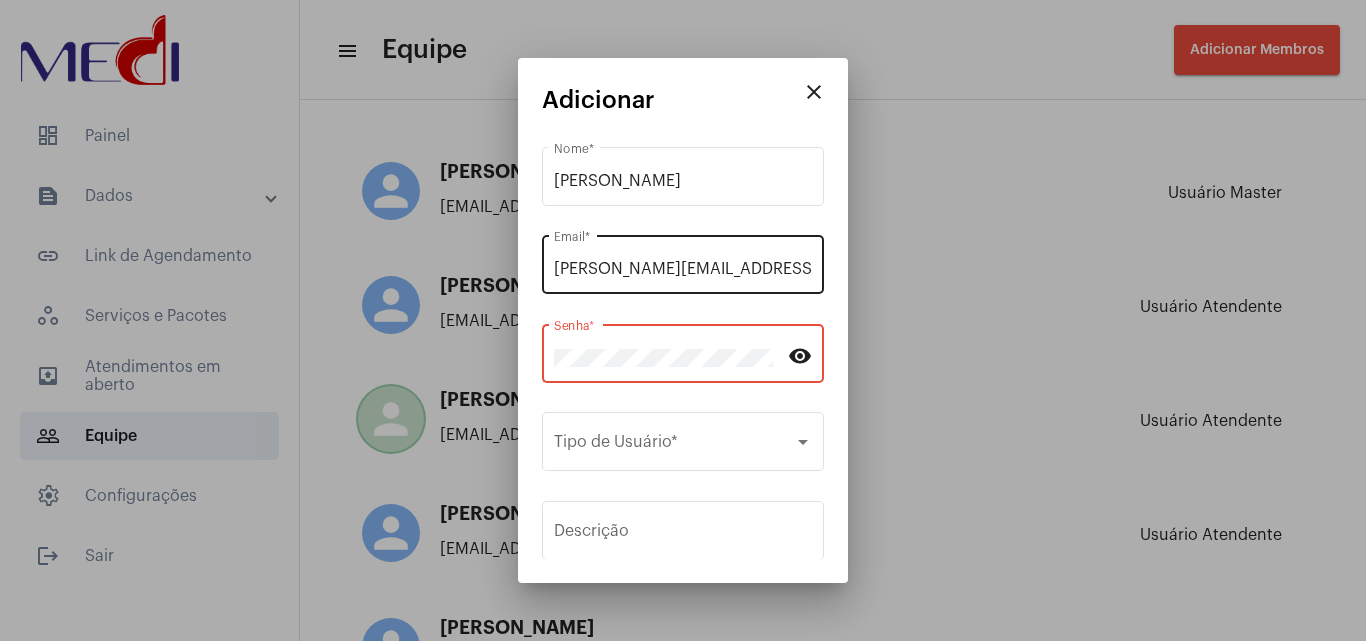 click on "vivian.goncalves@mediconsultoria.com.br" at bounding box center [683, 269] 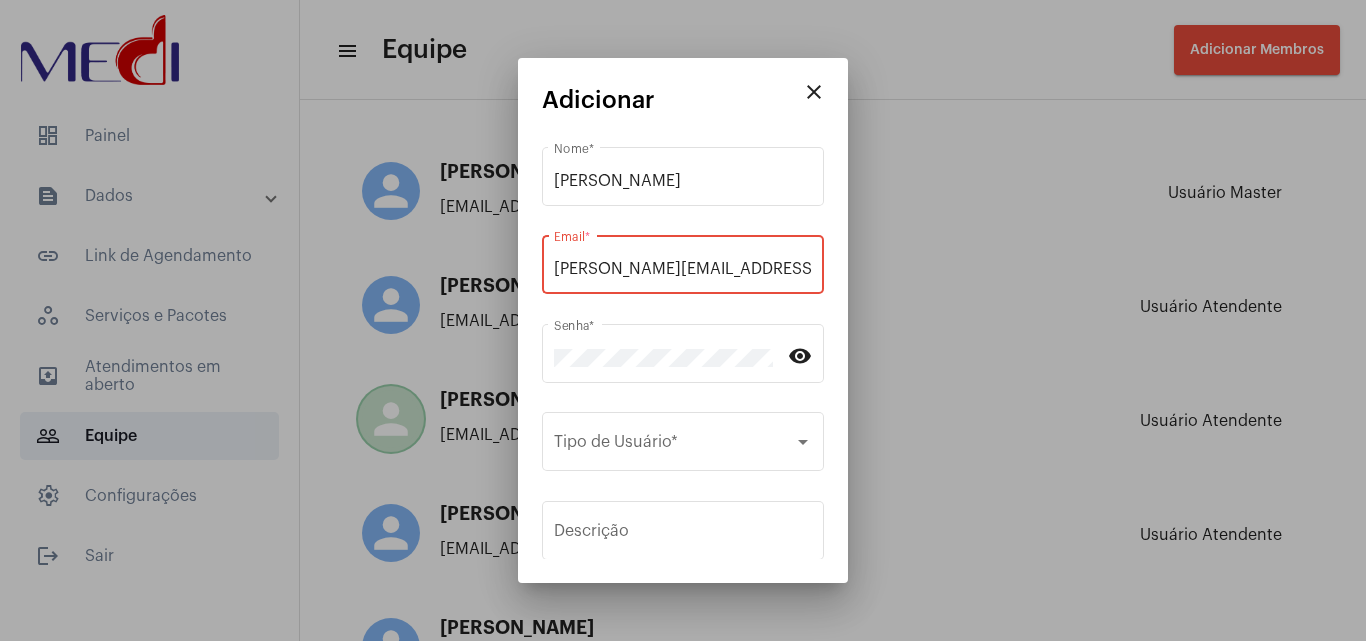 scroll, scrollTop: 0, scrollLeft: 75, axis: horizontal 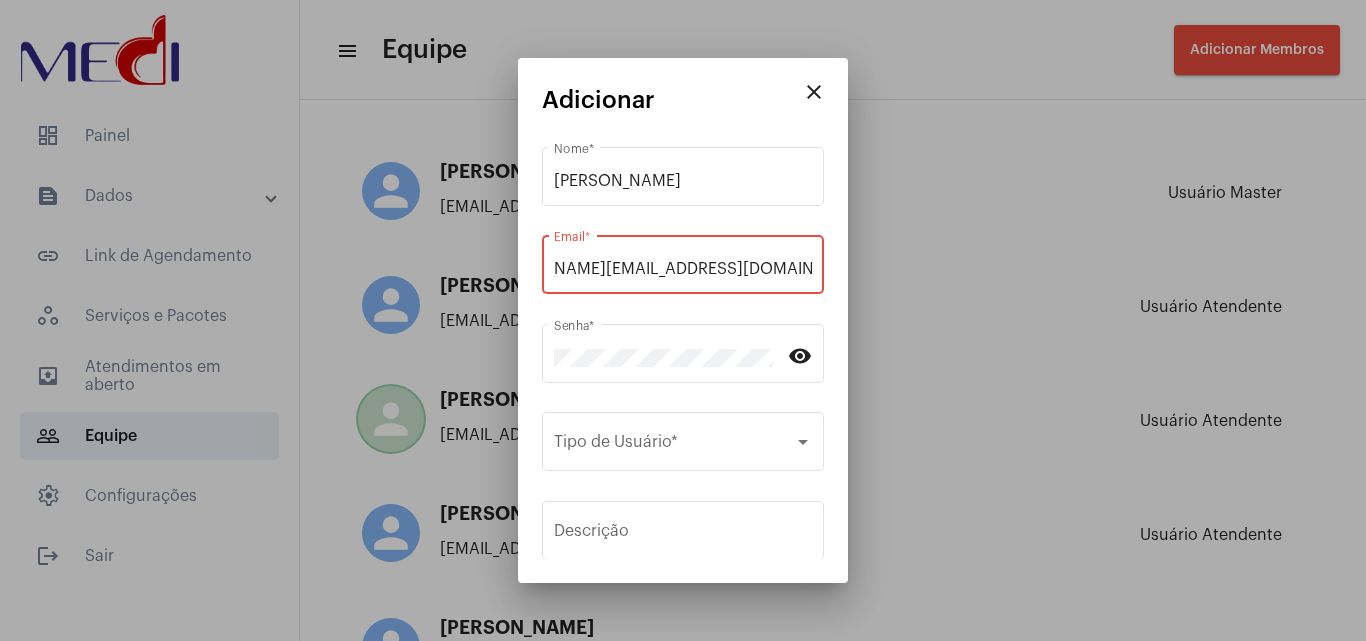 drag, startPoint x: 614, startPoint y: 264, endPoint x: 846, endPoint y: 279, distance: 232.4844 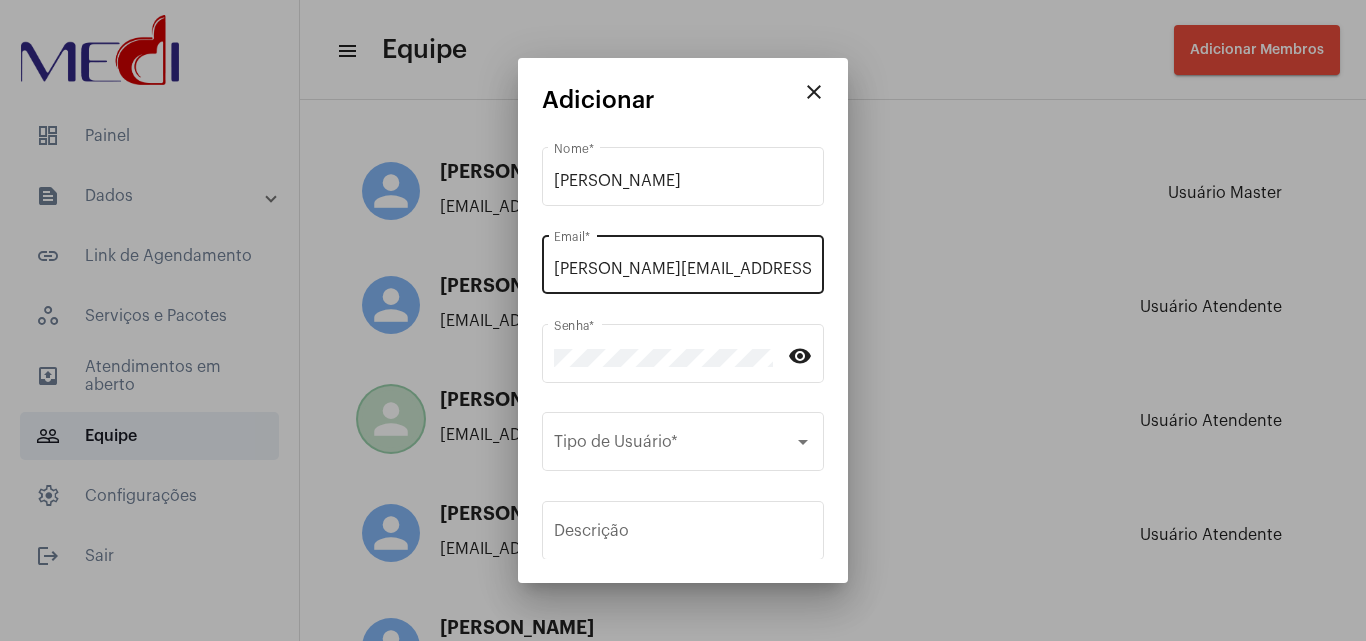 click on "vivian.goncalves@mediconsultoria.com.br Email  *" at bounding box center (683, 262) 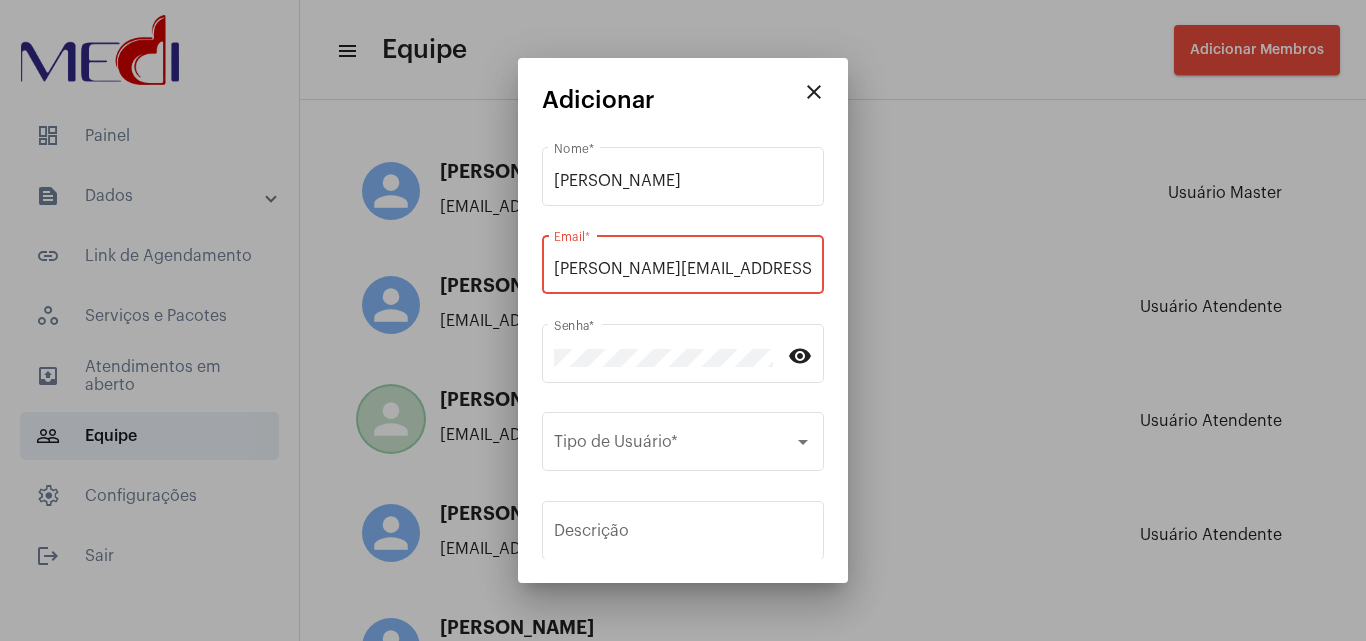 click on "vivian.goncalves@mediconsultoria.com.br" at bounding box center (683, 269) 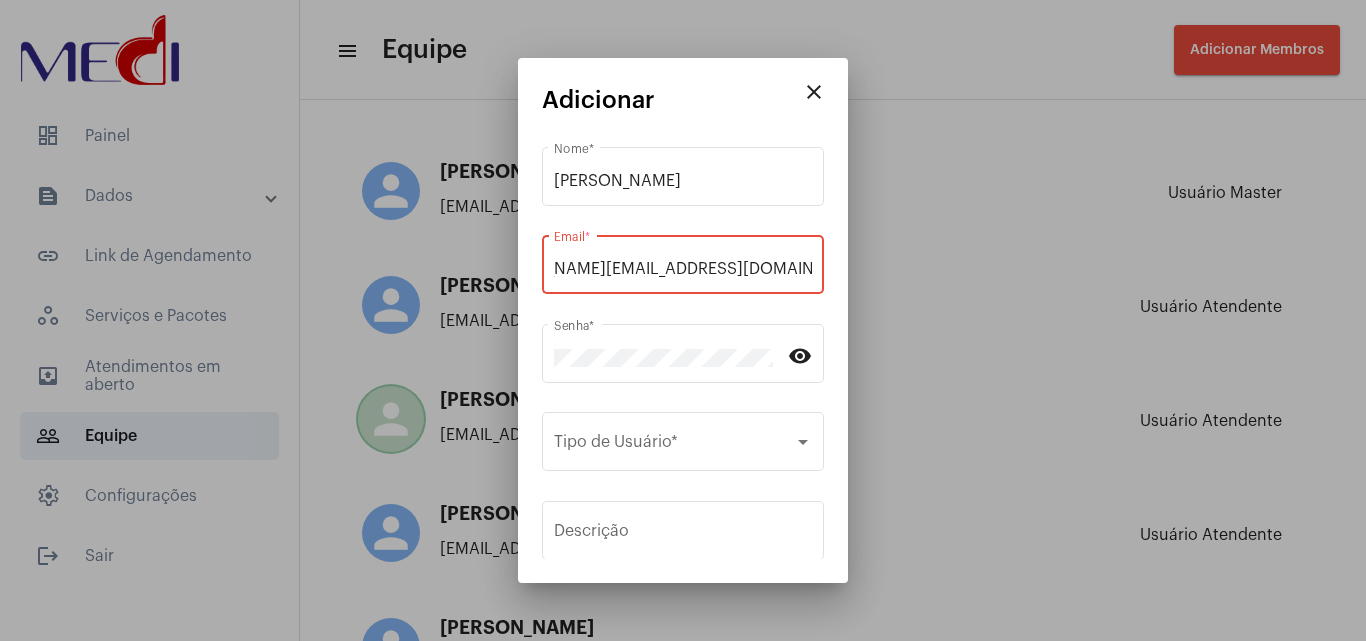 drag, startPoint x: 672, startPoint y: 265, endPoint x: 830, endPoint y: 293, distance: 160.46184 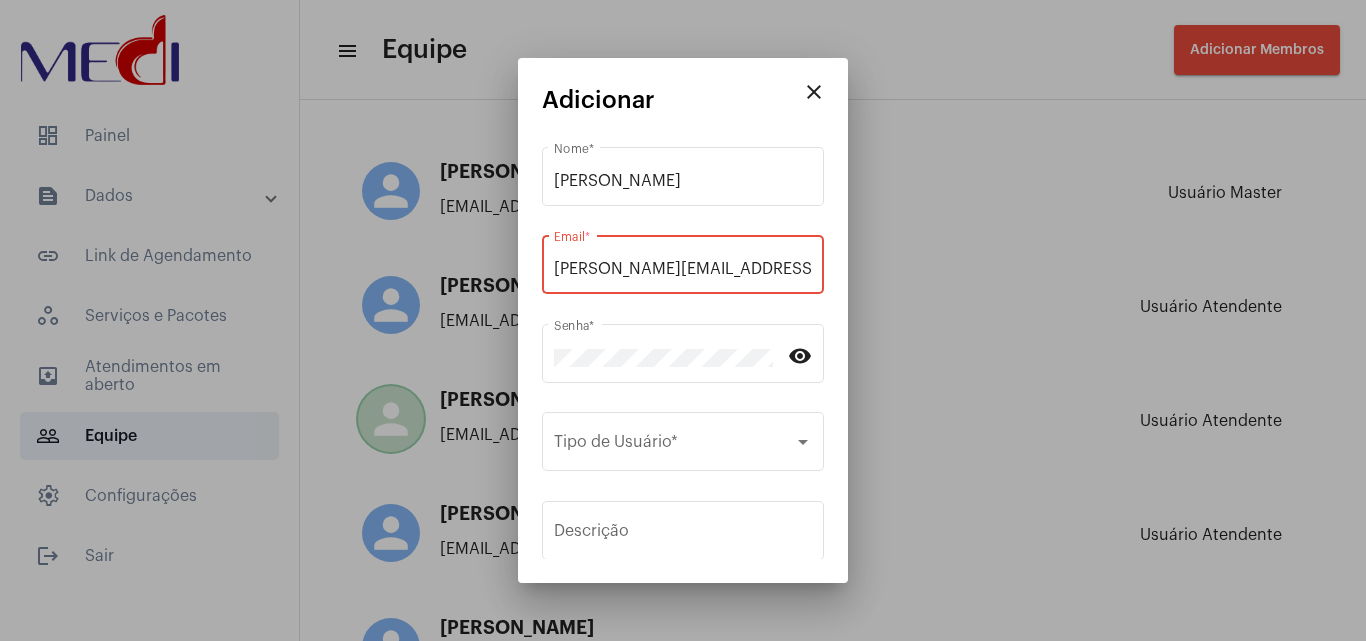 click on "Vivian Gonçalves Nome  * vivian.goncalves@mediconsultoria.com.br Email  * Senha  * visibility Tipo de Usuário  * Descrição Cancelar Adicionar" at bounding box center (683, 351) 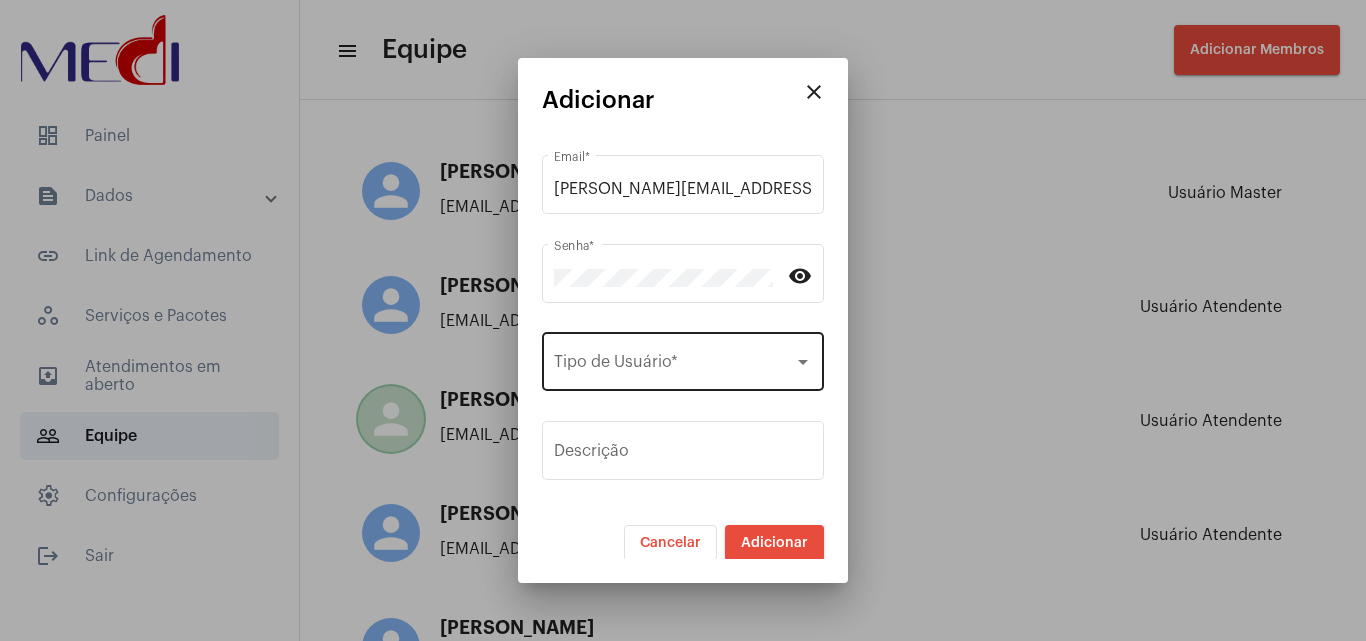 scroll, scrollTop: 82, scrollLeft: 0, axis: vertical 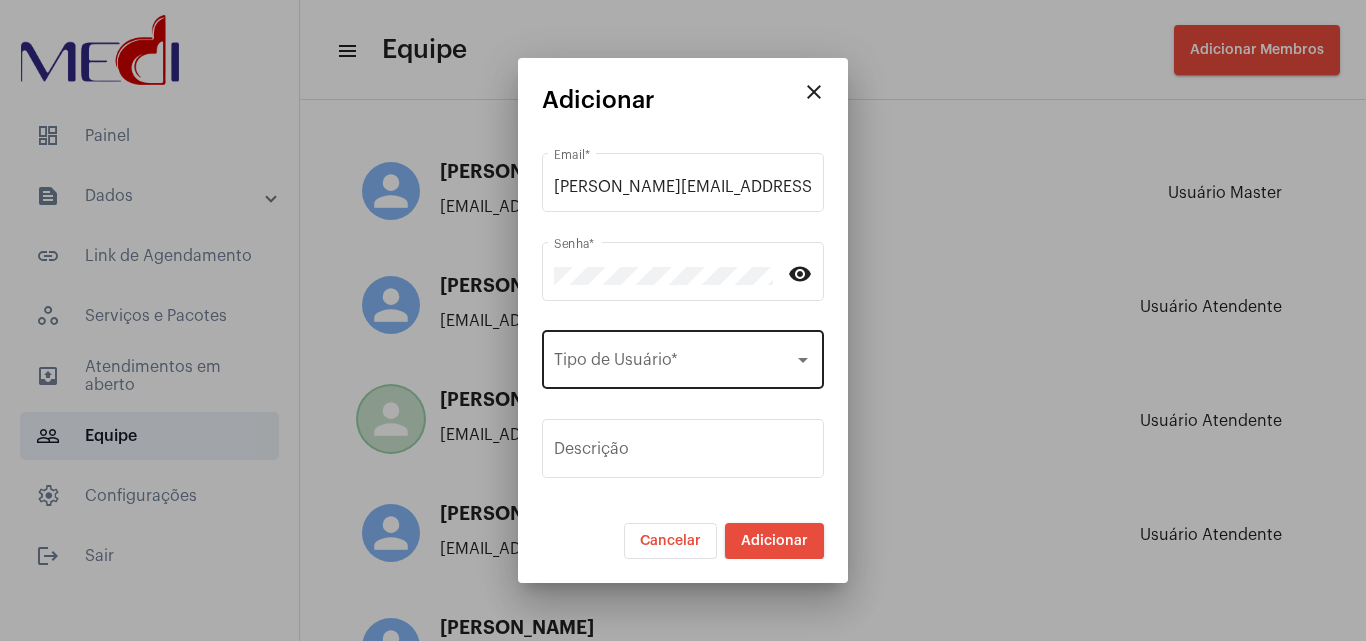 click on "Tipo de Usuário  *" at bounding box center (683, 357) 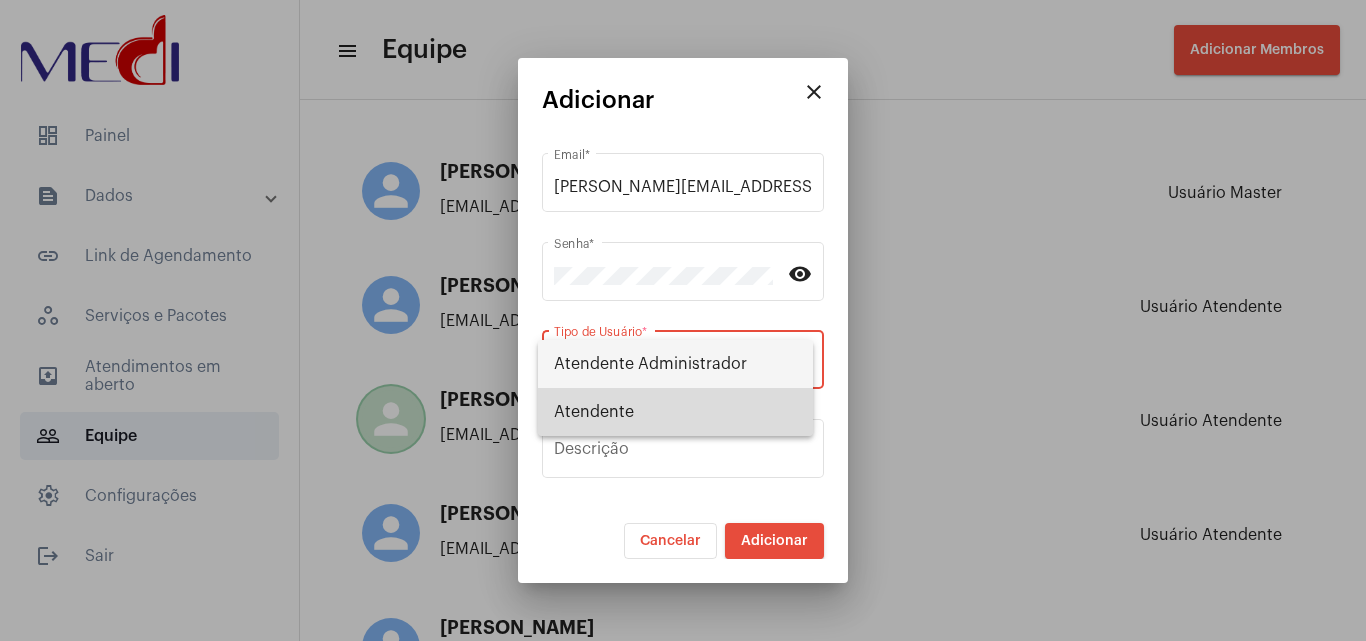 click on "Atendente" at bounding box center [675, 412] 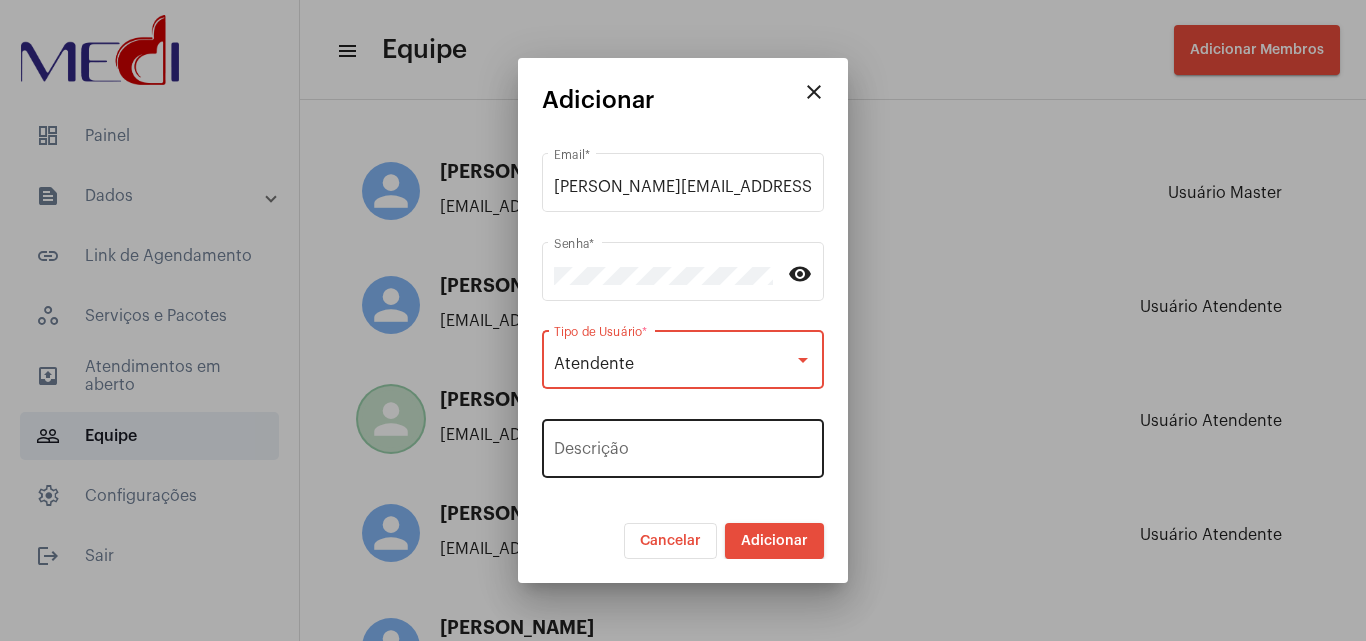 drag, startPoint x: 680, startPoint y: 435, endPoint x: 693, endPoint y: 429, distance: 14.3178215 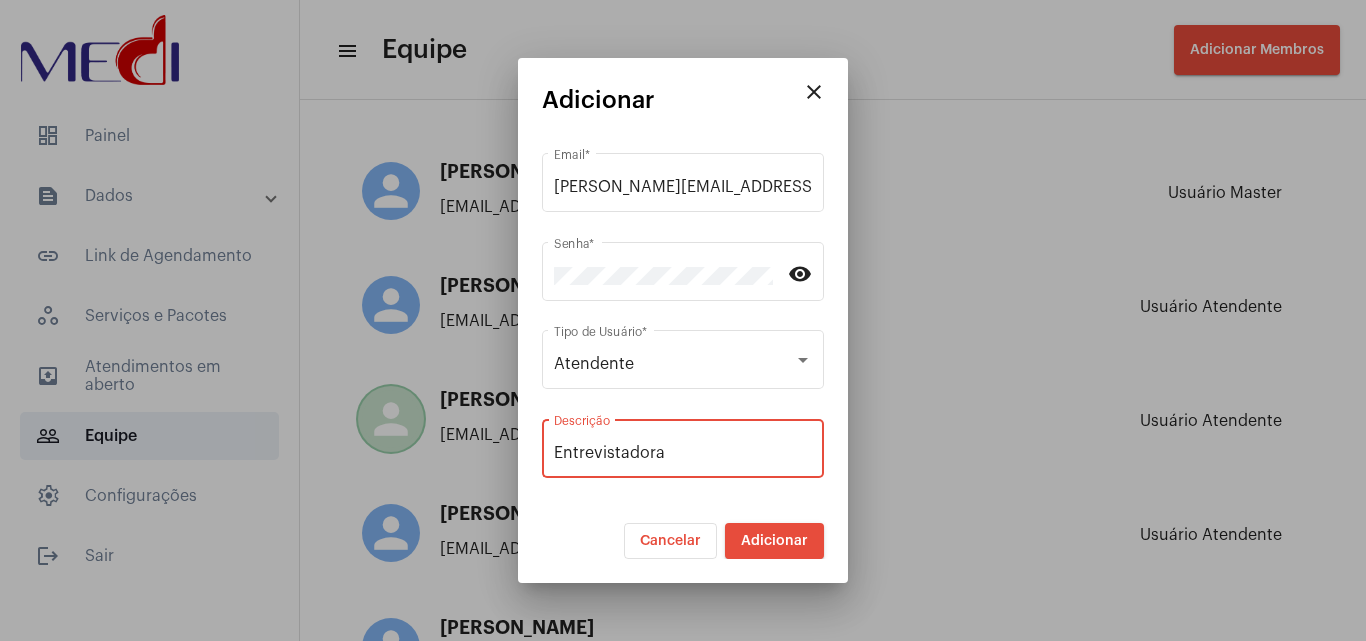 type on "Entrevistadora" 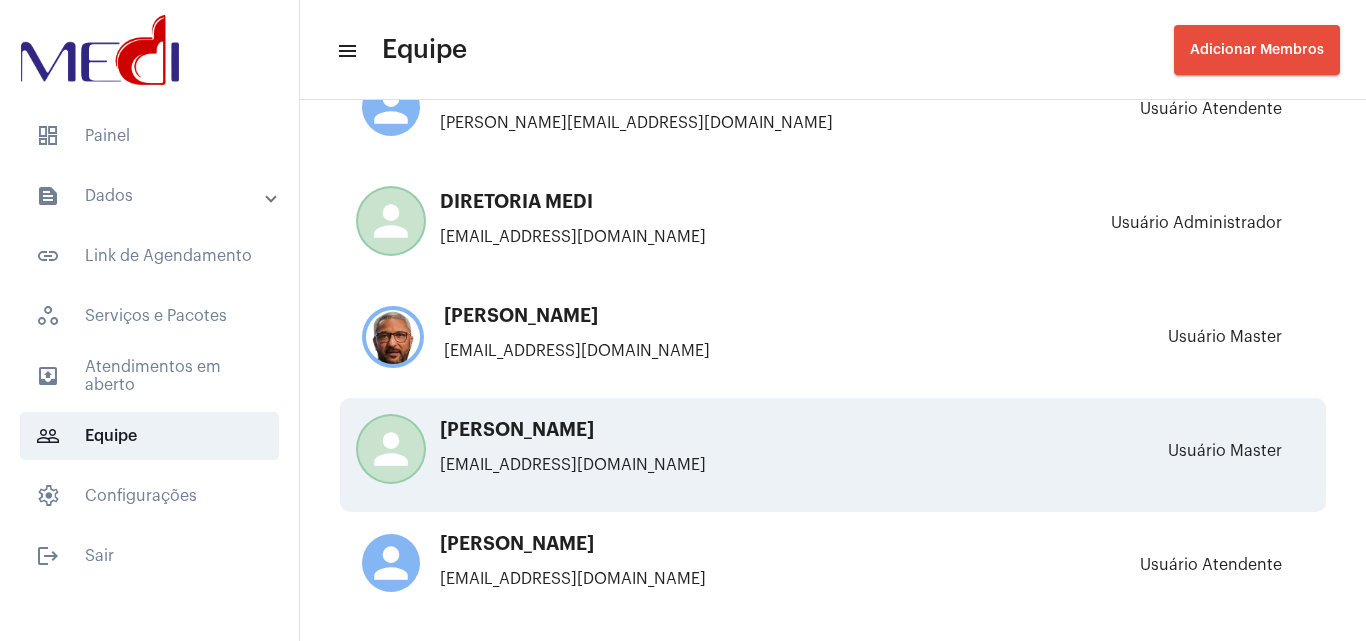 scroll, scrollTop: 493, scrollLeft: 0, axis: vertical 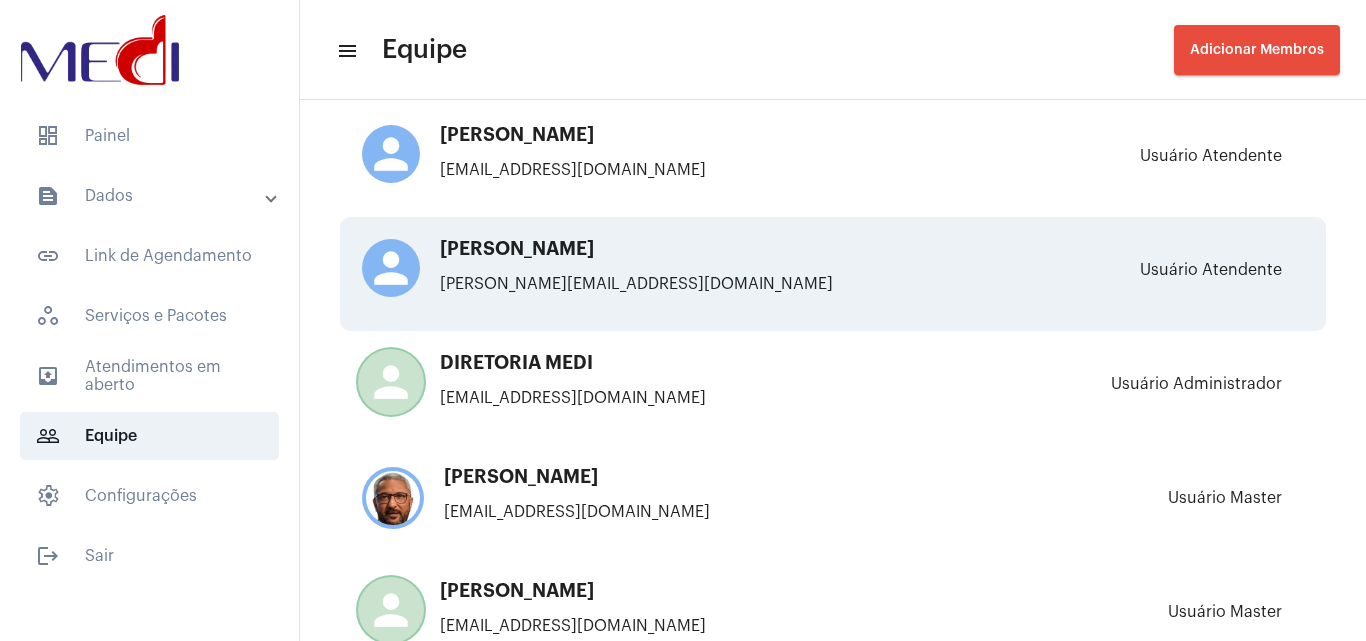 click on "vivian.goncalves@mediconsultoria.com.br" 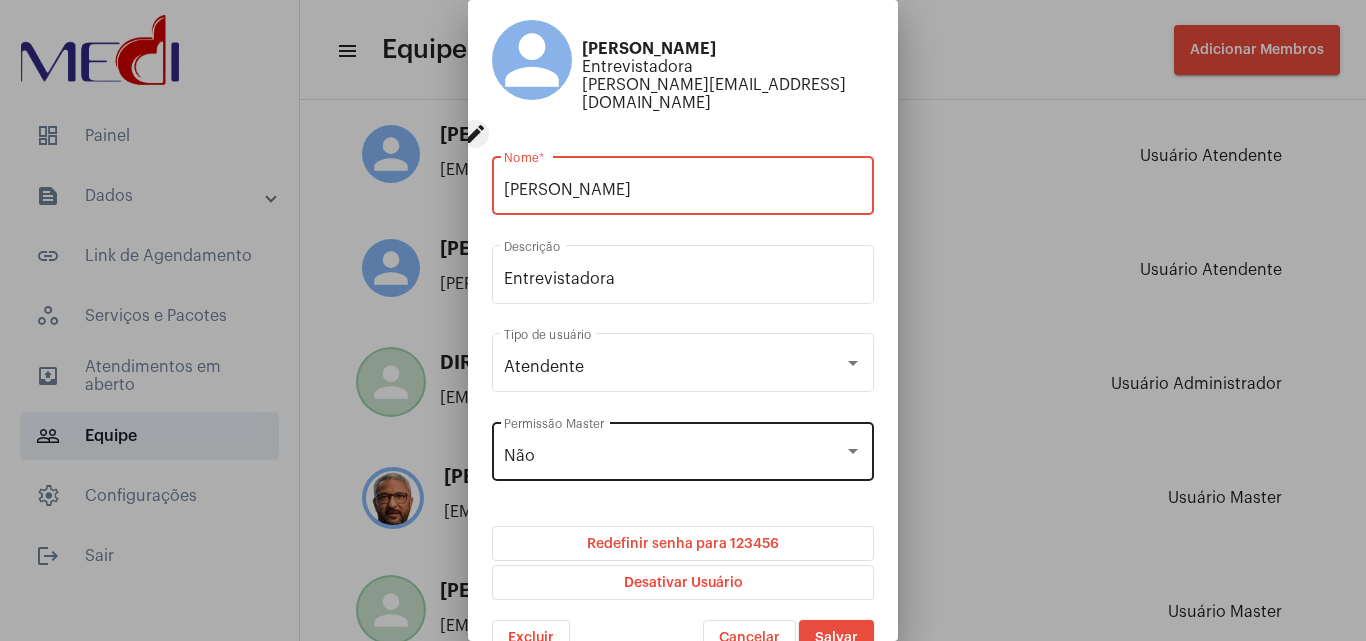 scroll, scrollTop: 109, scrollLeft: 0, axis: vertical 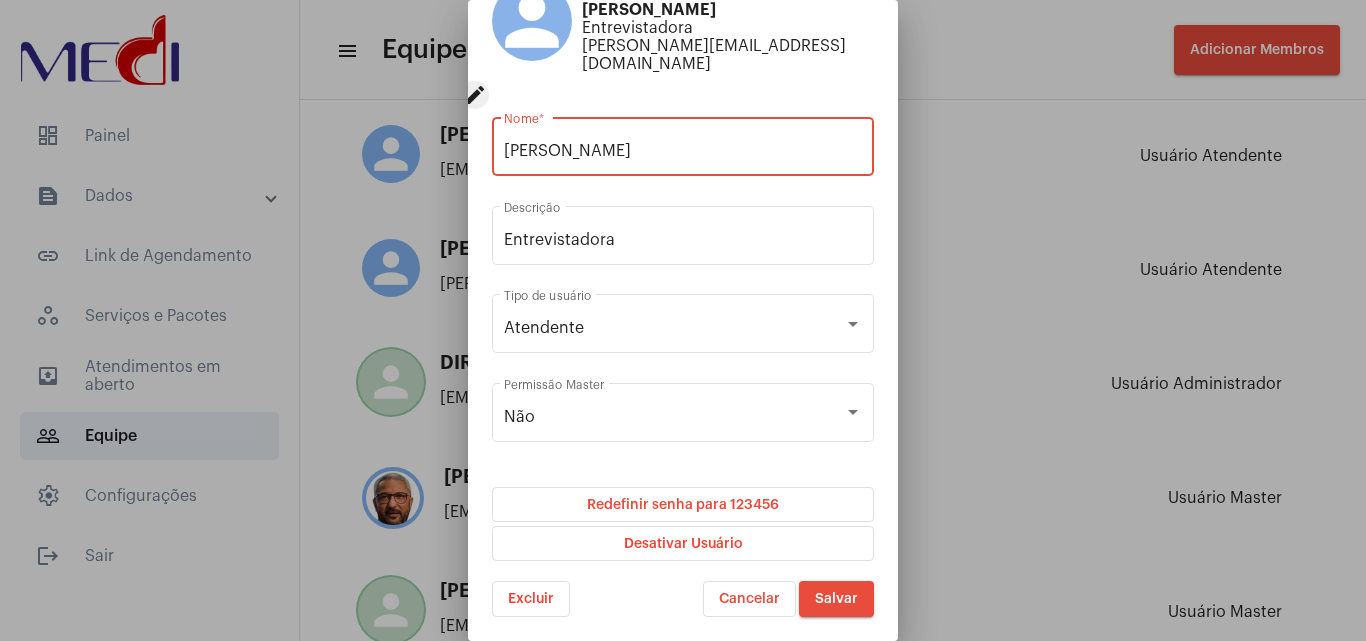 click at bounding box center [683, 320] 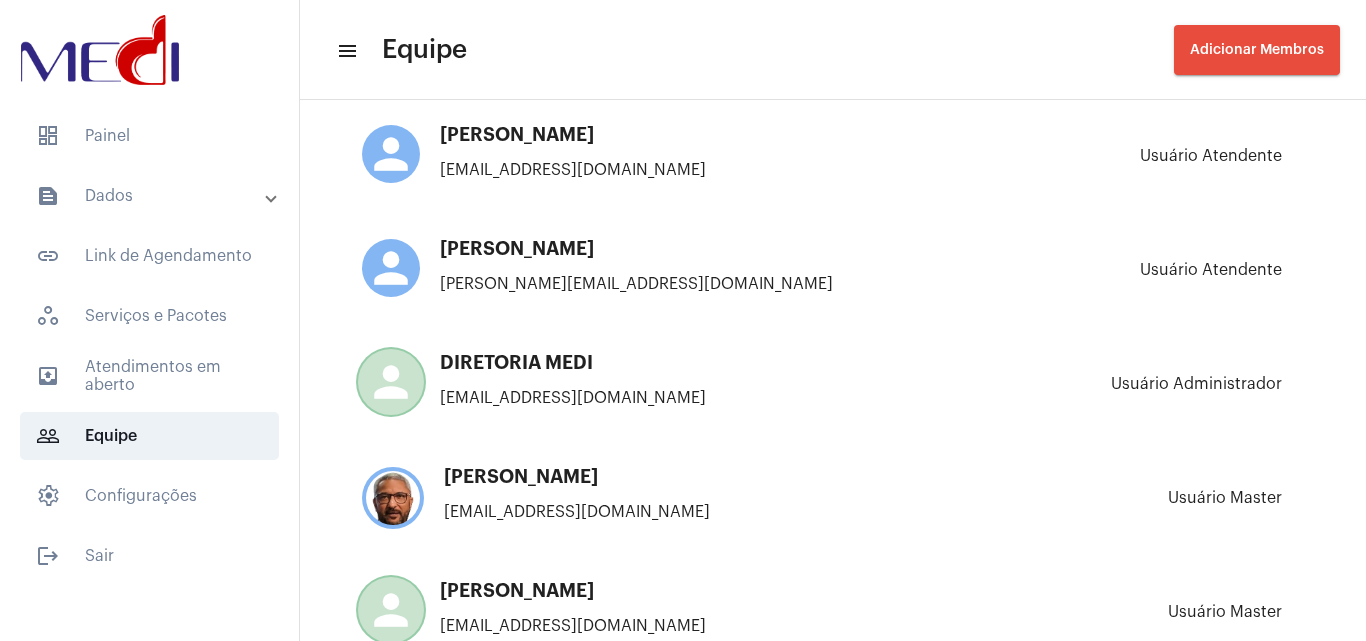 drag, startPoint x: 158, startPoint y: 130, endPoint x: 360, endPoint y: 154, distance: 203.42075 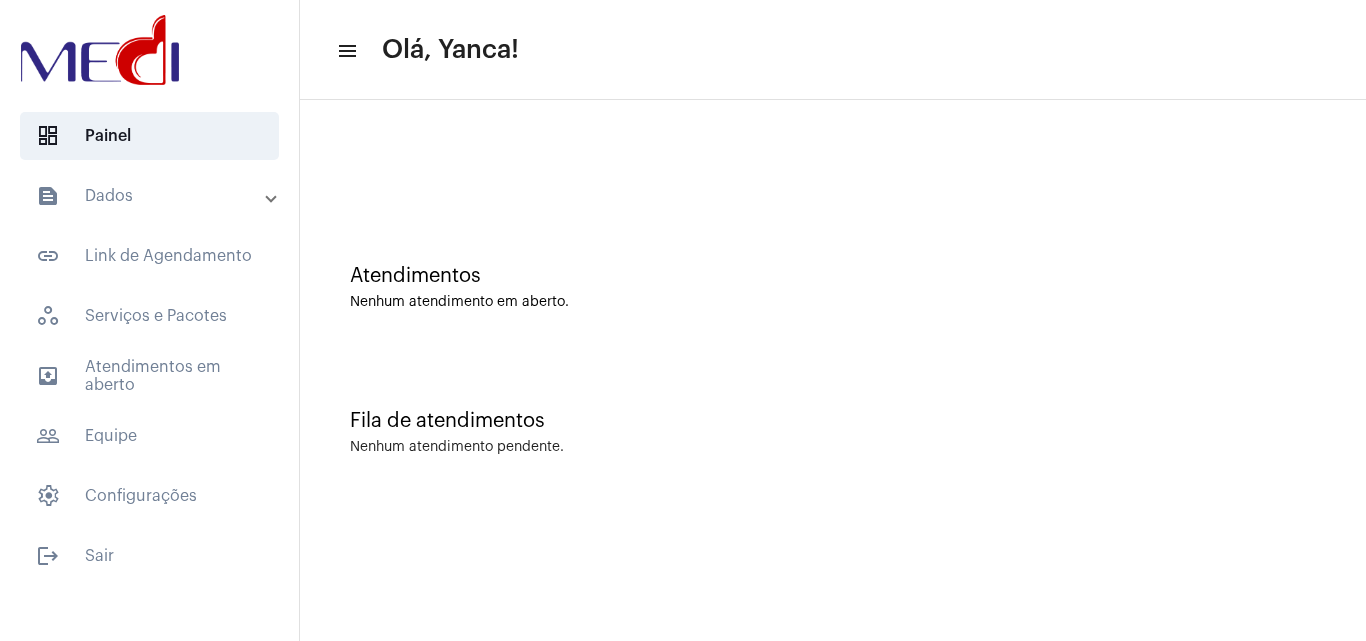 scroll, scrollTop: 0, scrollLeft: 0, axis: both 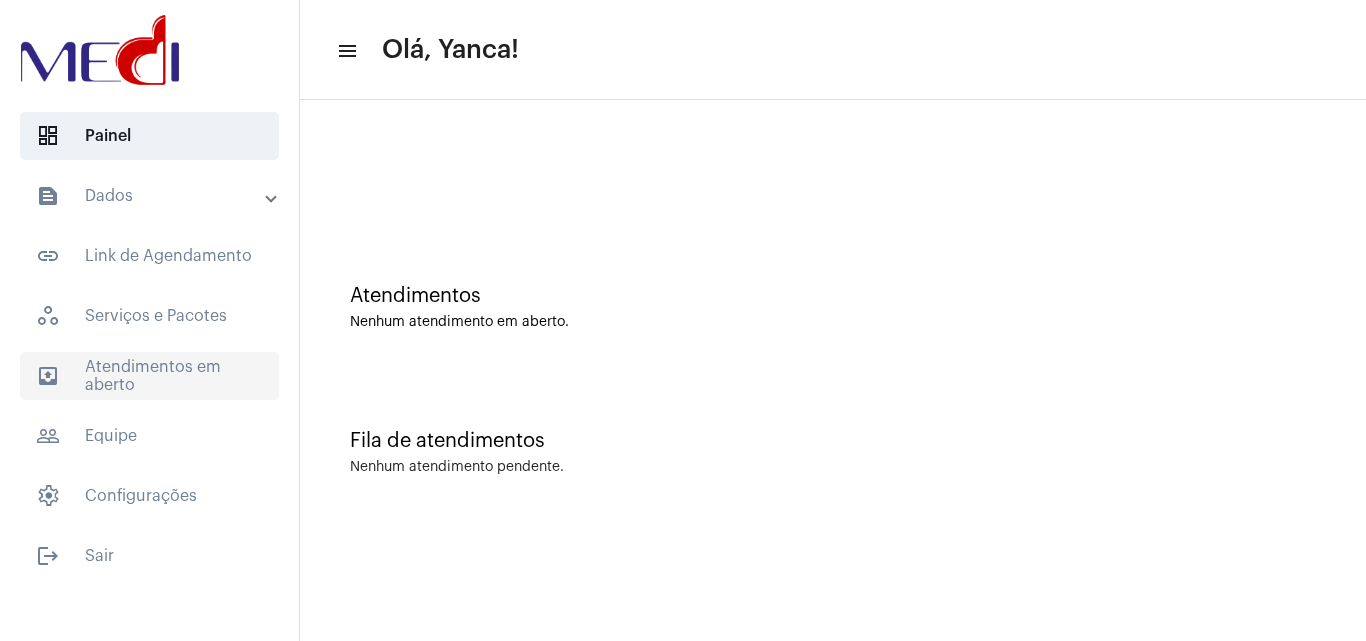 click on "outbox_outline  Atendimentos em aberto" 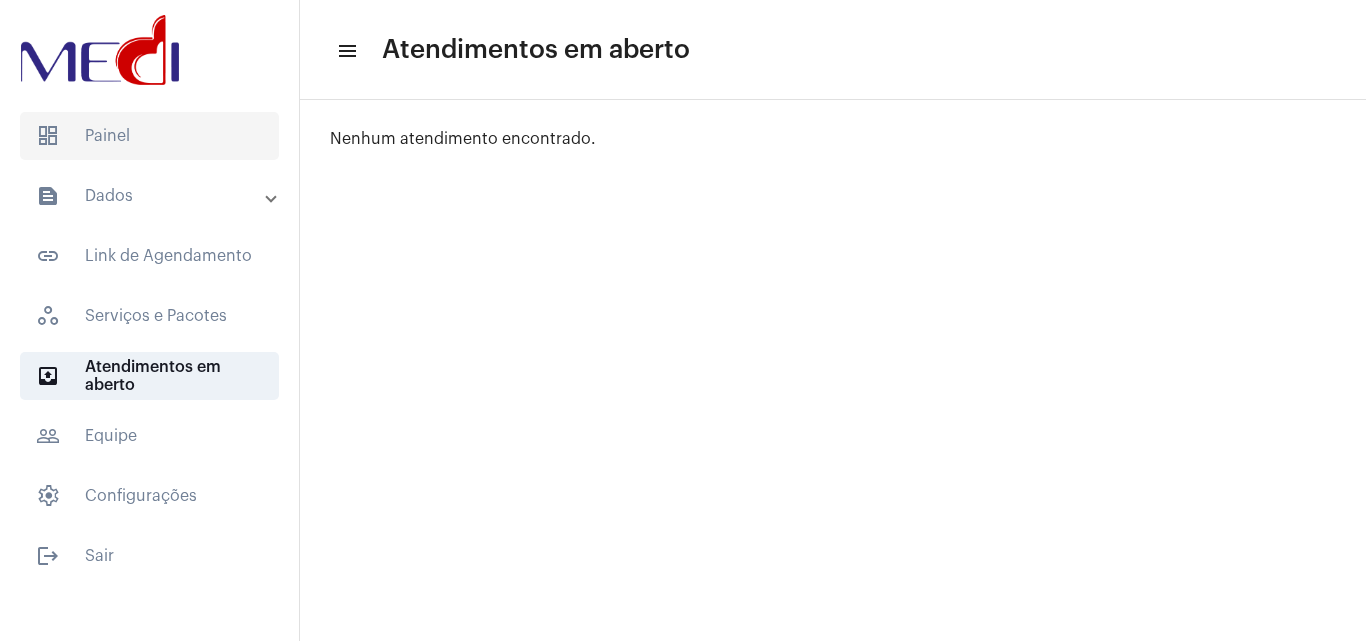 click on "dashboard   Painel" 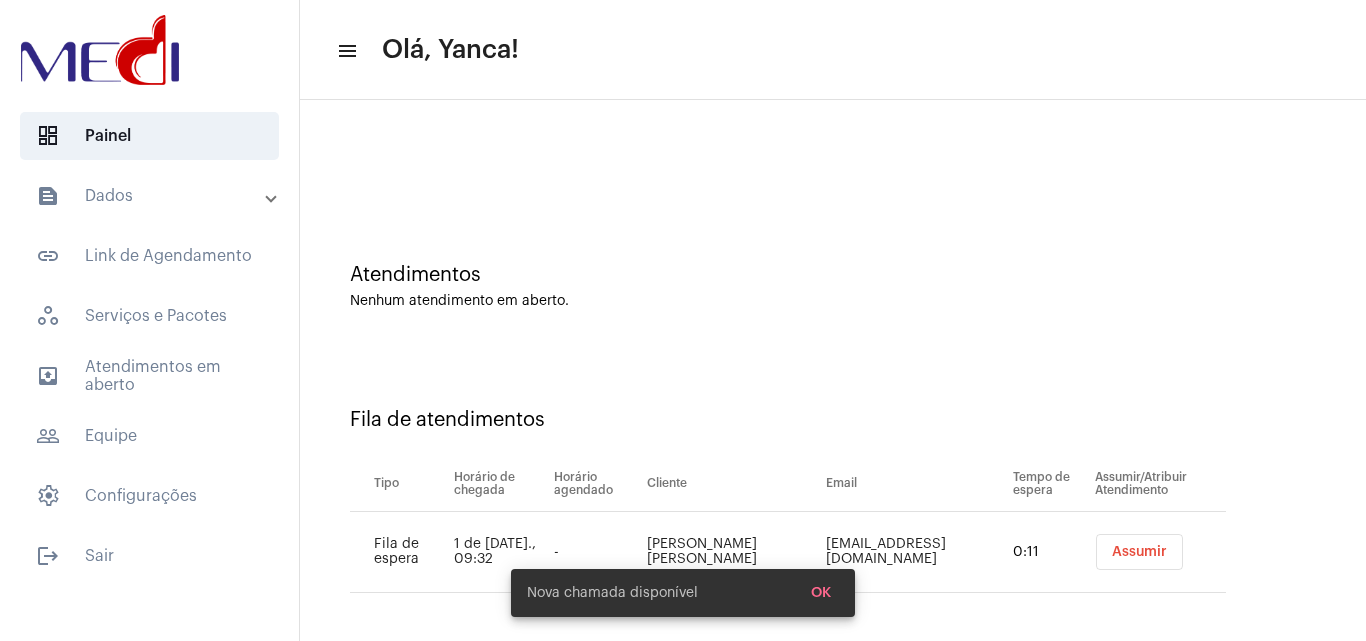 scroll, scrollTop: 27, scrollLeft: 0, axis: vertical 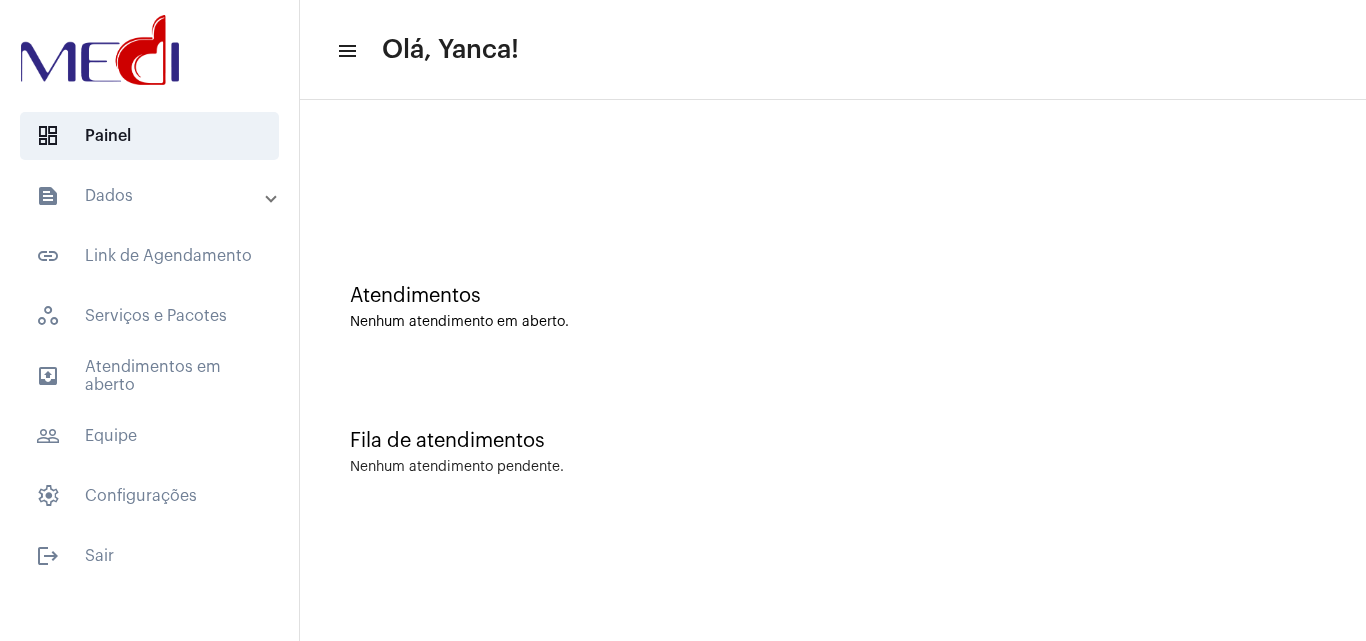 click on "text_snippet_outlined  Dados  text_snippet_outlined  Relatórios  history_outlined  Histórico  schedule_outlined  Agendamentos  link_outlined  Link de Agendamento   workspaces_outlined   Serviços e Pacotes  outbox_outline  Atendimentos em aberto  people_outline  Equipe   settings   Configurações" 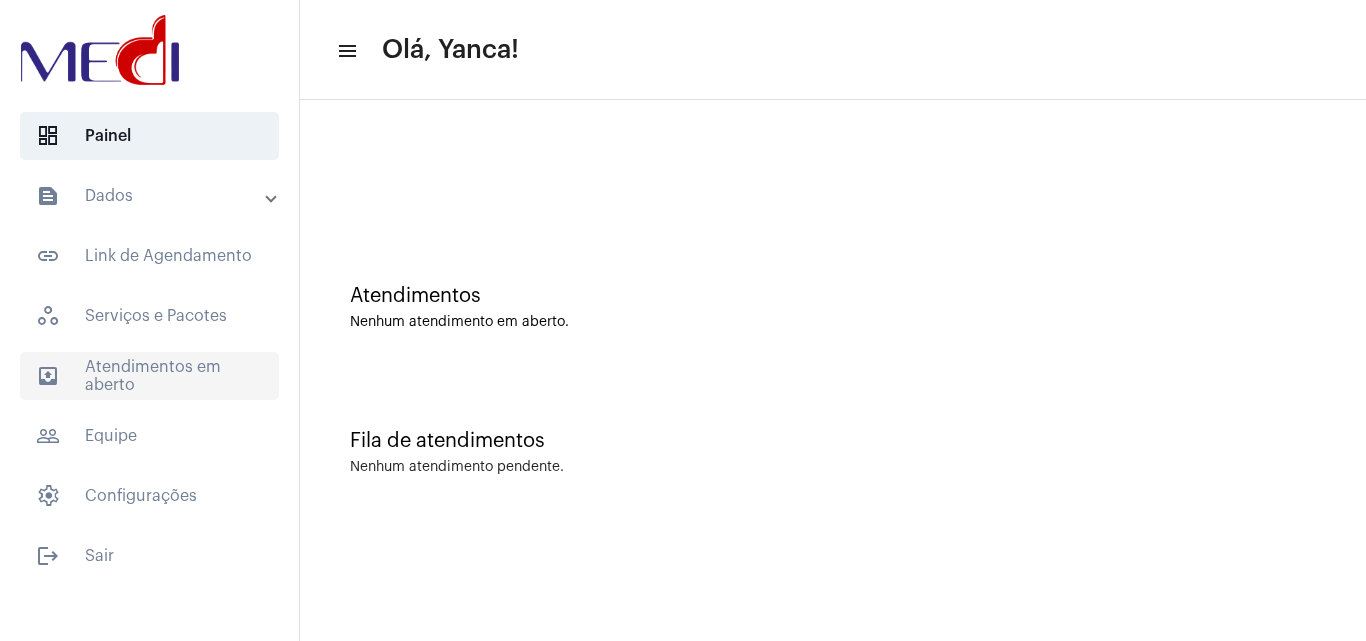 click on "outbox_outline  Atendimentos em aberto" 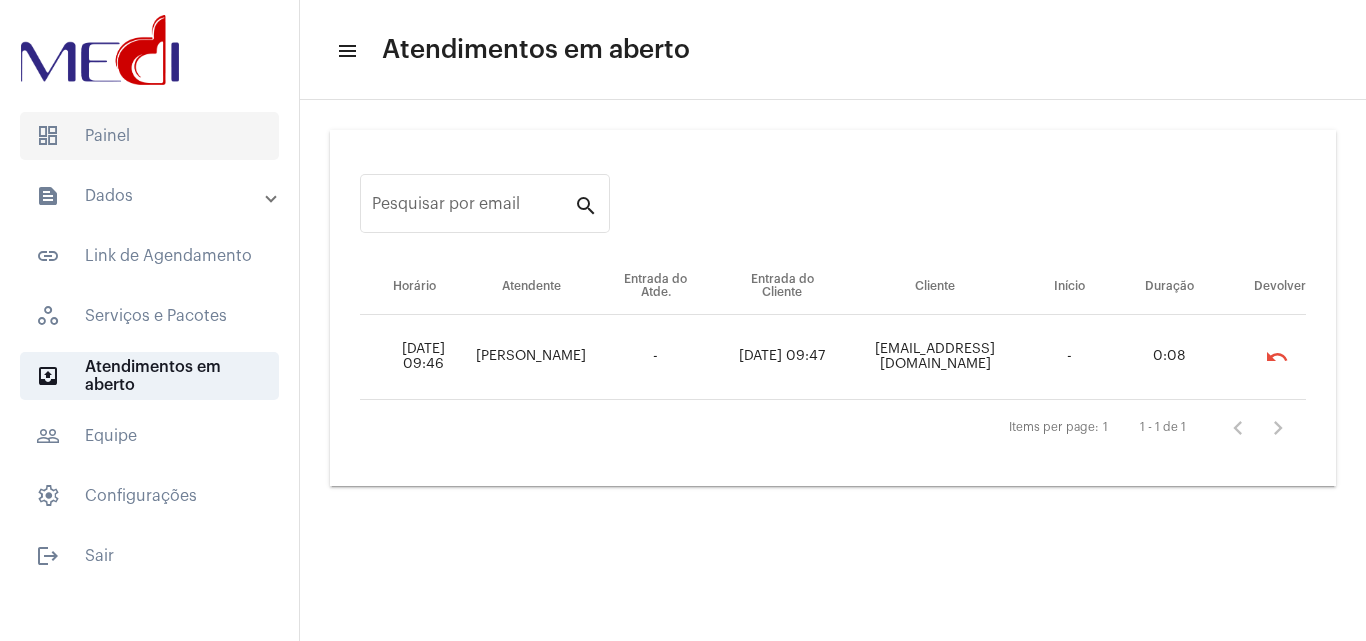 click on "dashboard   Painel" 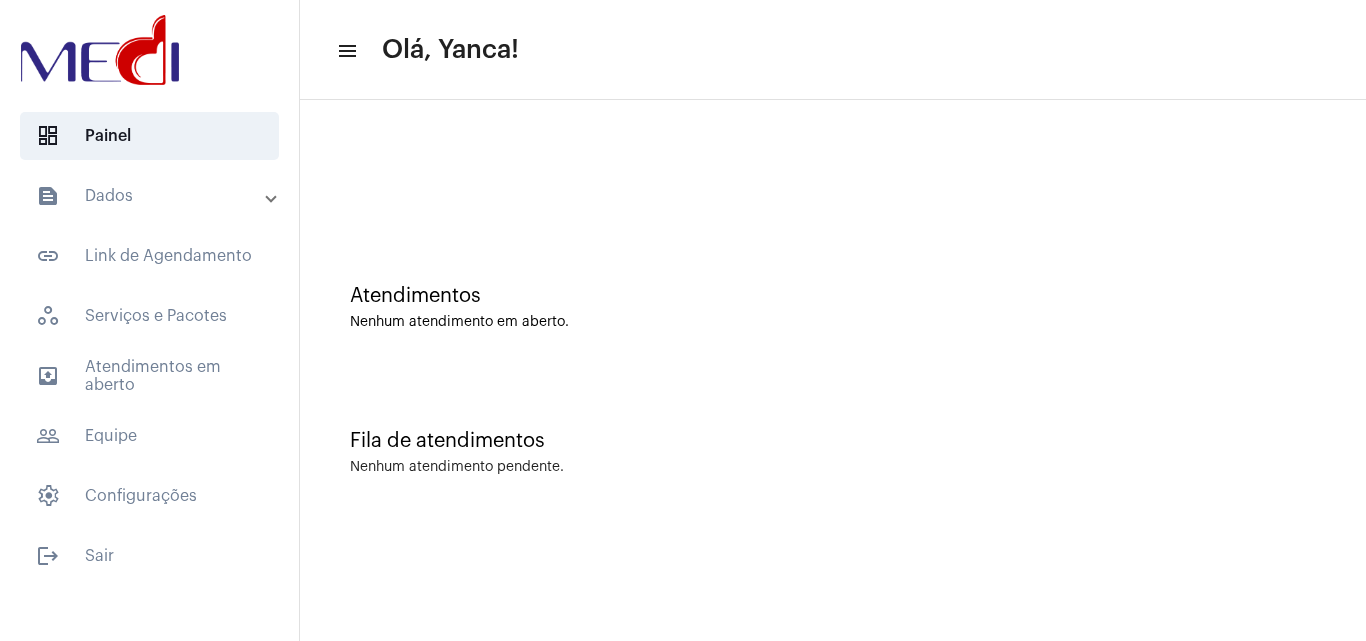 scroll, scrollTop: 0, scrollLeft: 0, axis: both 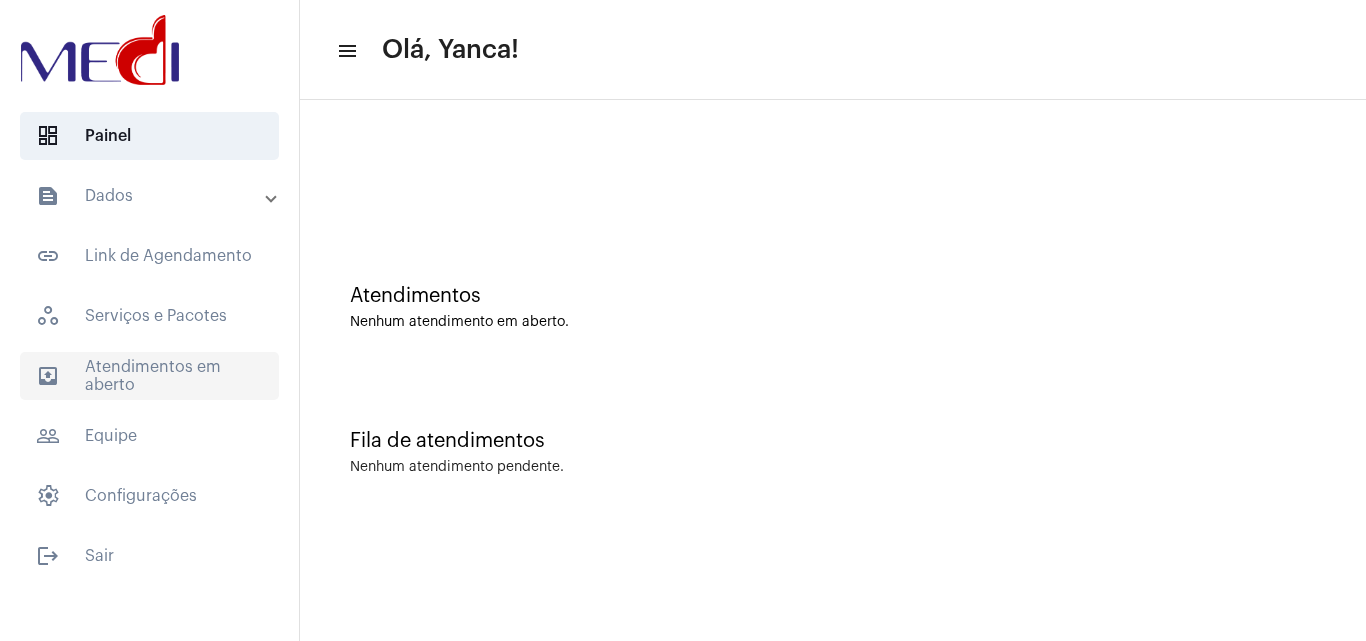 click on "outbox_outline  Atendimentos em aberto" 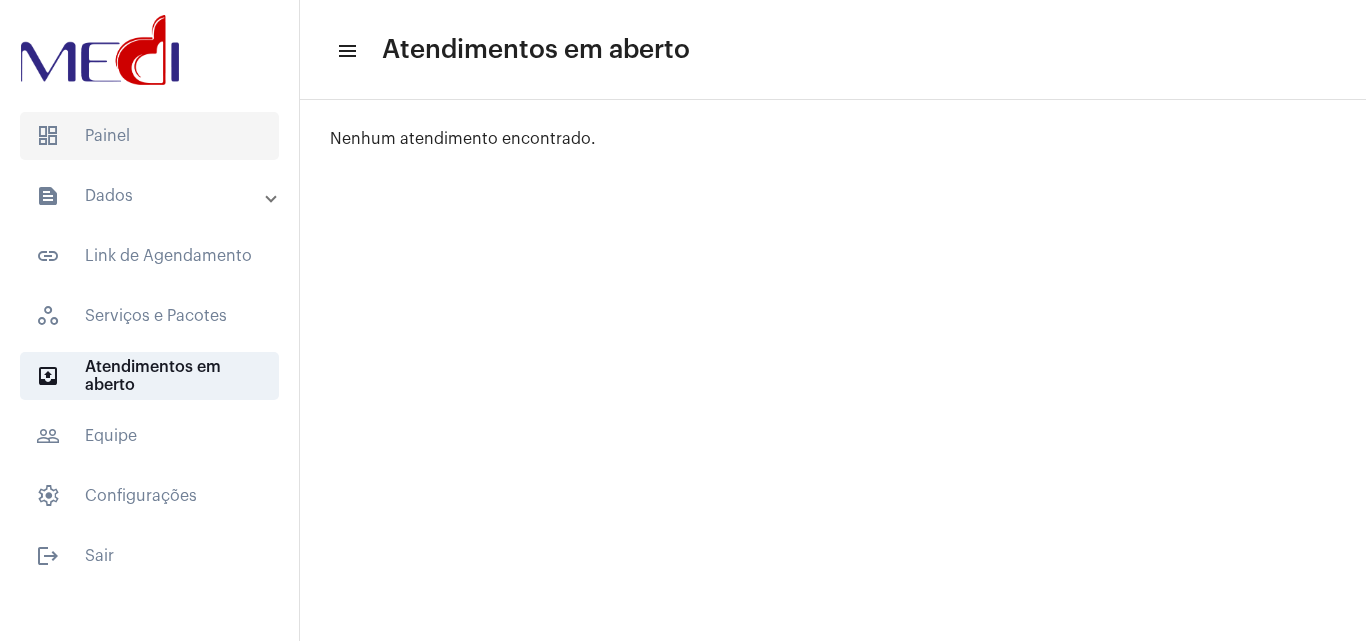 click on "dashboard   Painel" 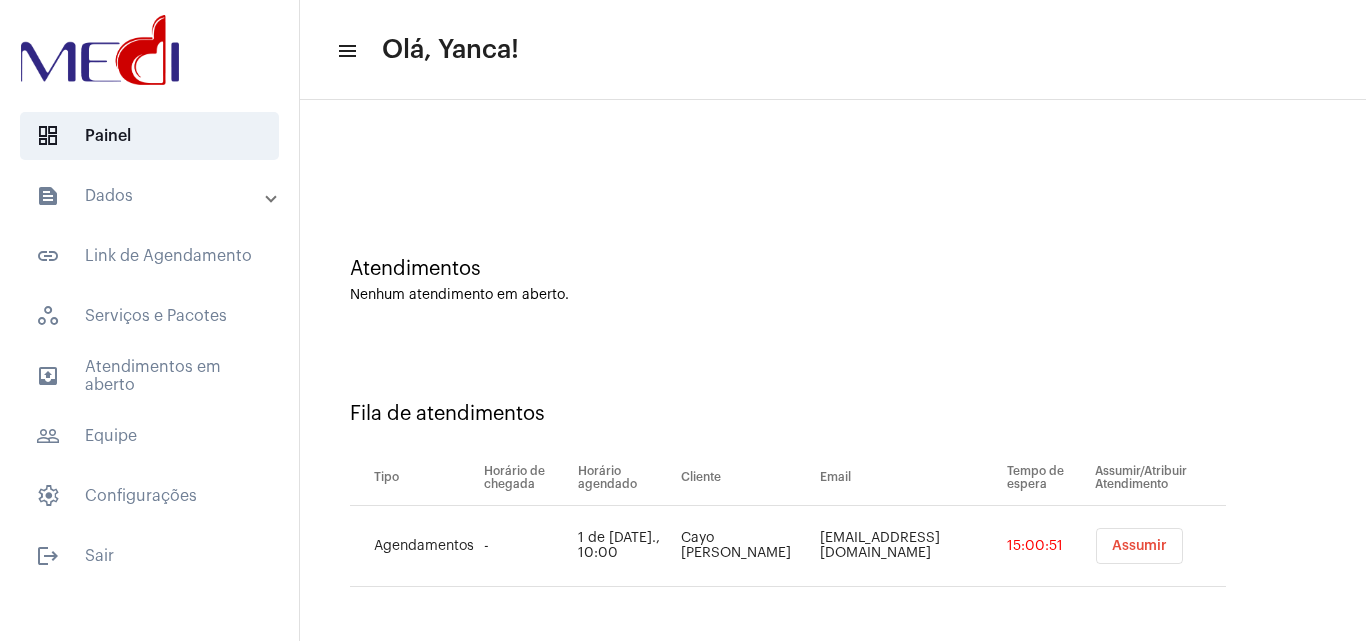 scroll, scrollTop: 0, scrollLeft: 0, axis: both 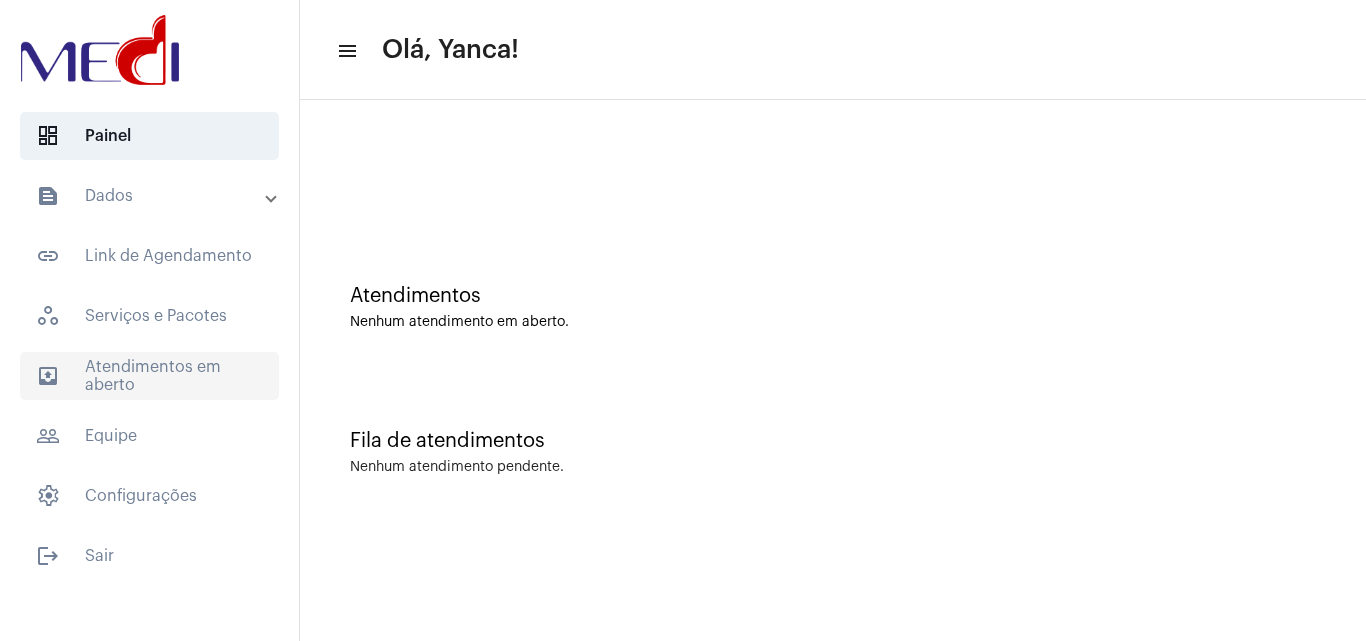 click on "outbox_outline  Atendimentos em aberto" 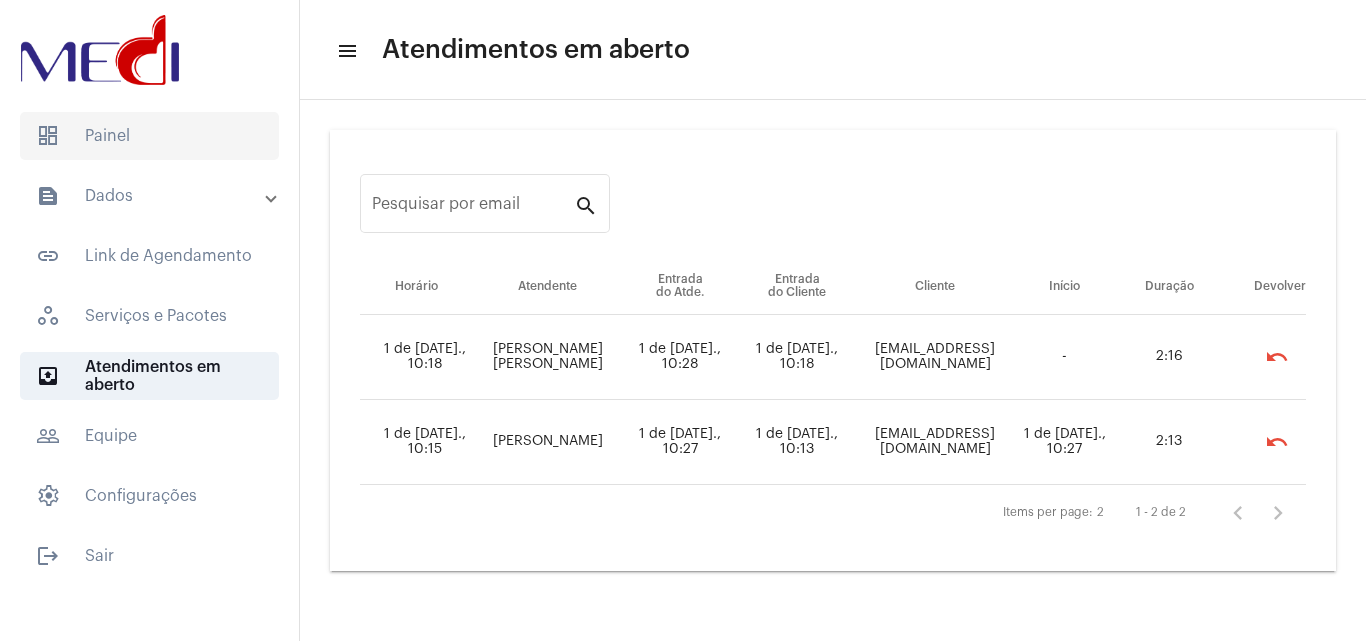 click on "dashboard   Painel" 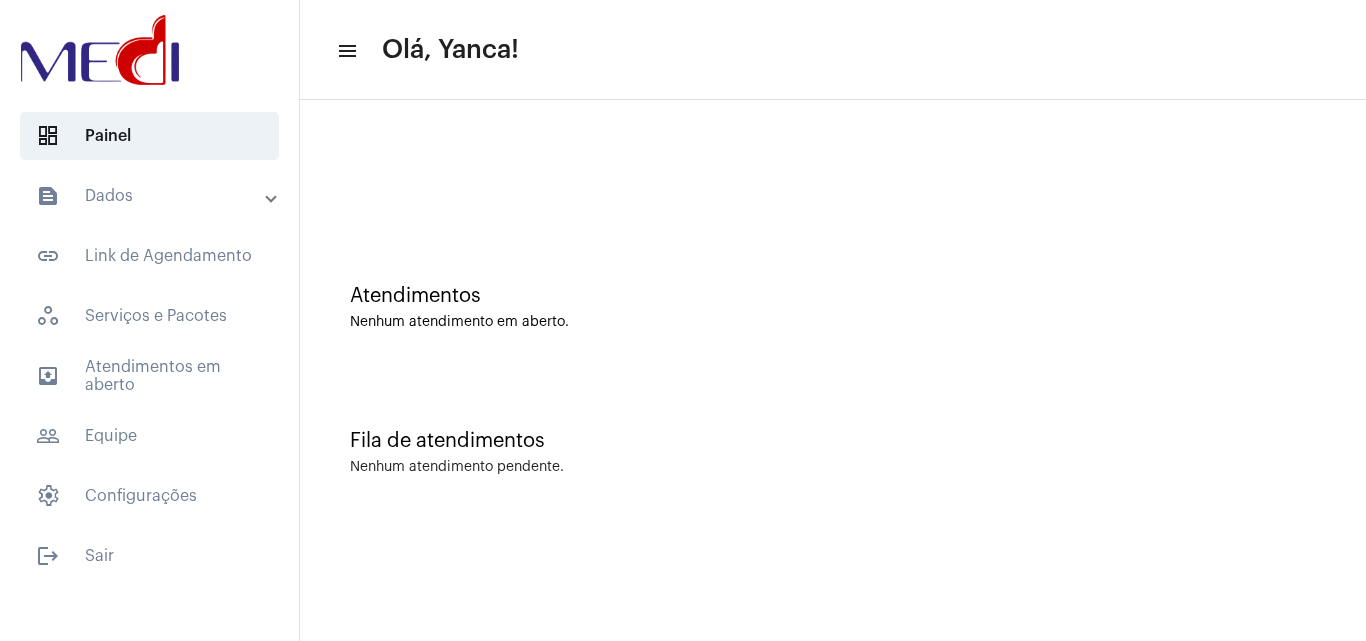 scroll, scrollTop: 0, scrollLeft: 0, axis: both 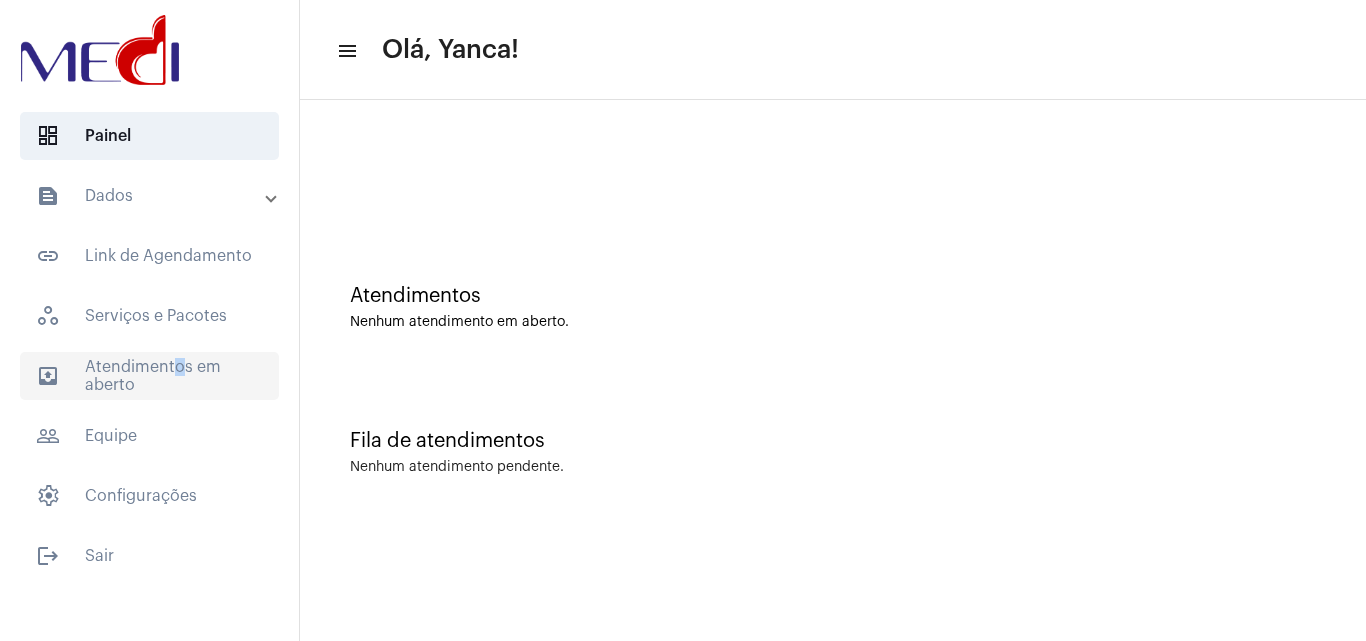 click on "outbox_outline  Atendimentos em aberto" 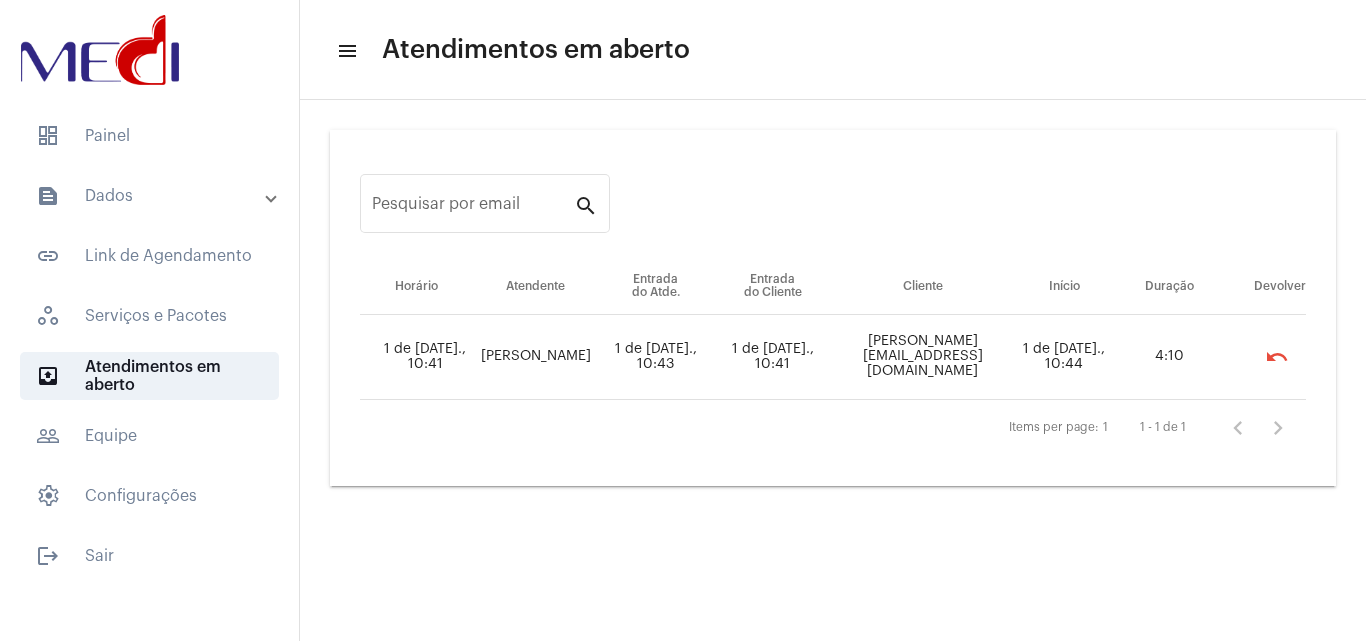 drag, startPoint x: 195, startPoint y: 142, endPoint x: 573, endPoint y: 157, distance: 378.29752 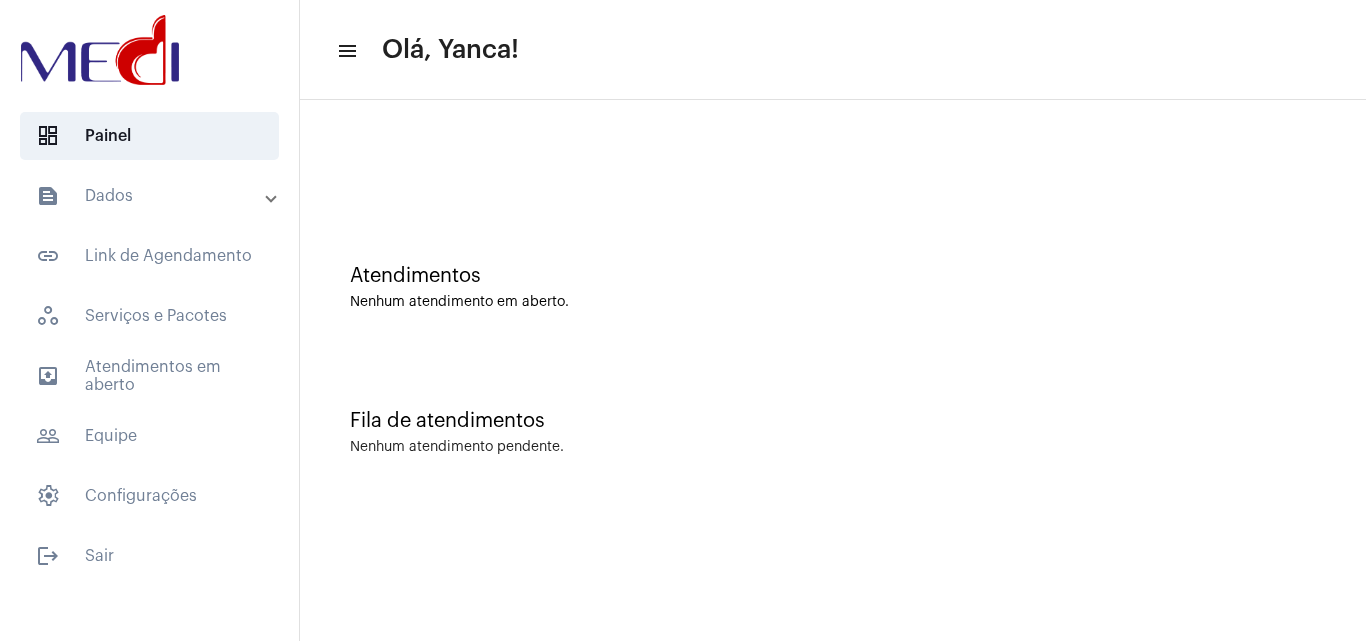 scroll, scrollTop: 0, scrollLeft: 0, axis: both 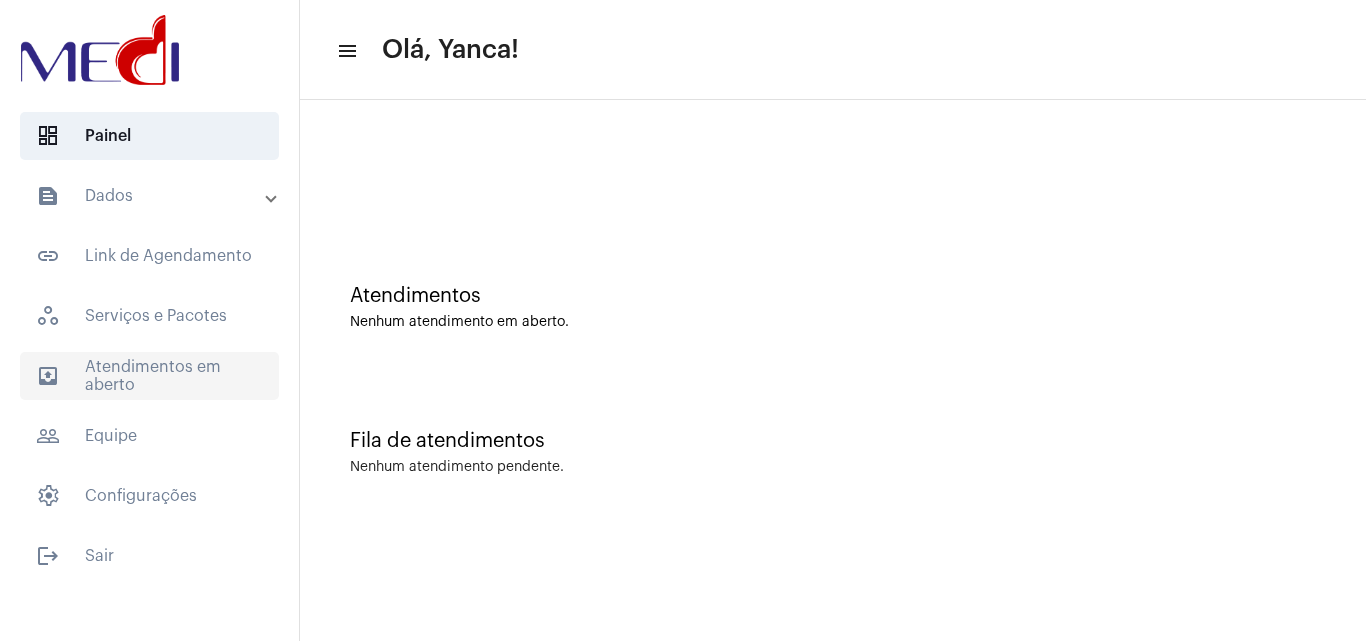 click on "outbox_outline  Atendimentos em aberto" 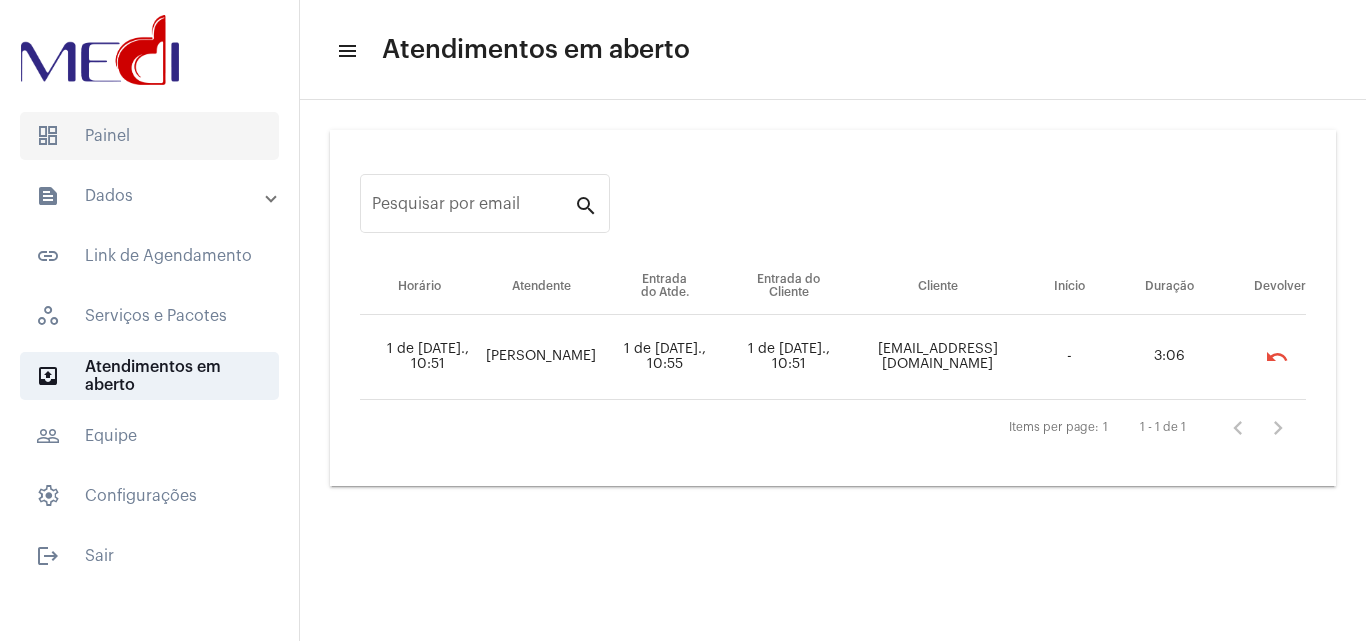 click on "dashboard   Painel" 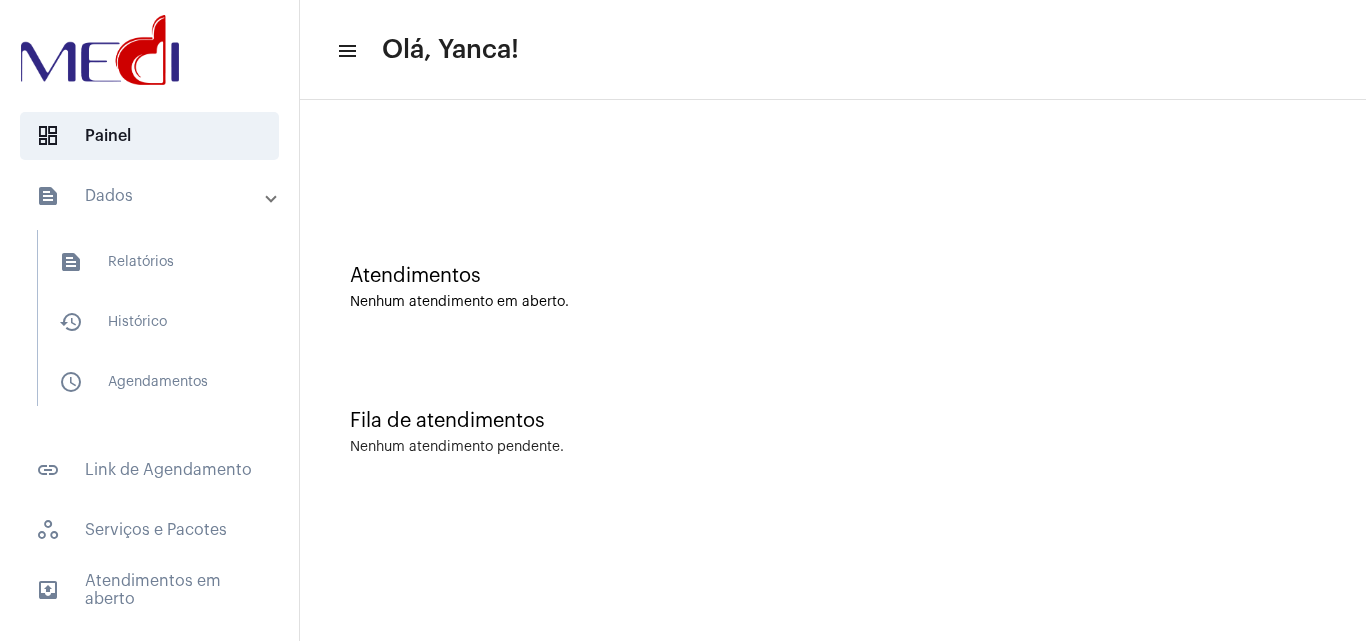scroll, scrollTop: 0, scrollLeft: 0, axis: both 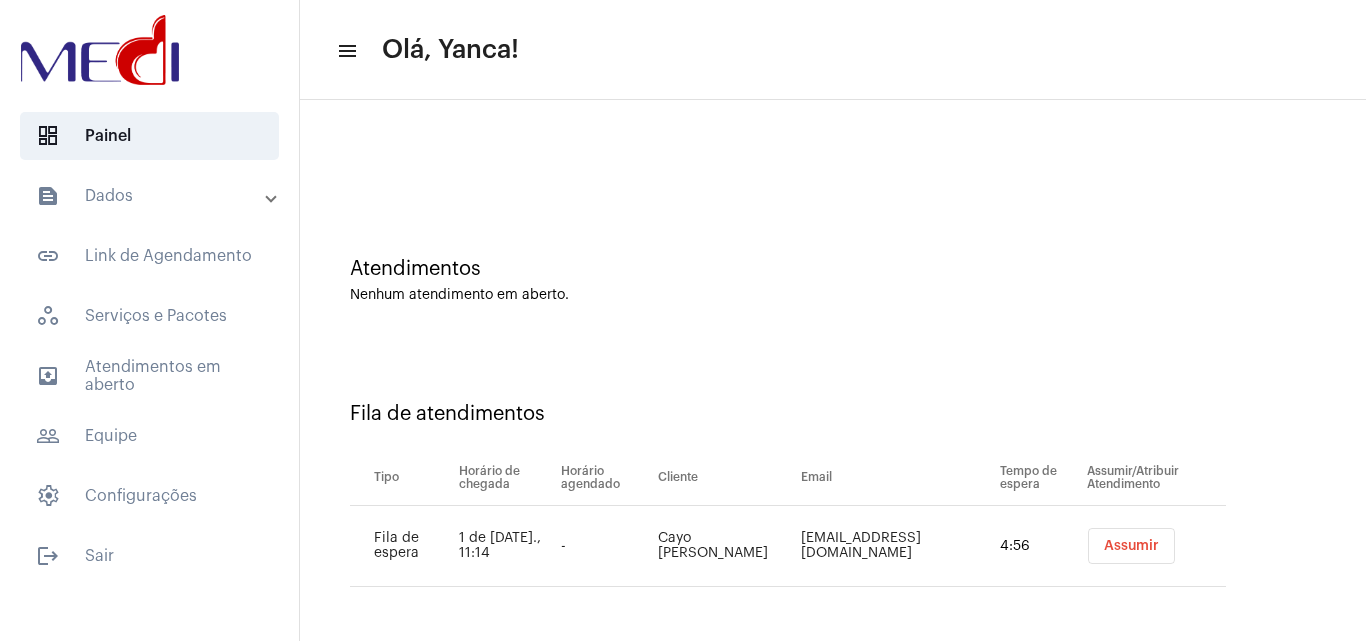 click on "text_snippet_outlined  Dados" at bounding box center (151, 196) 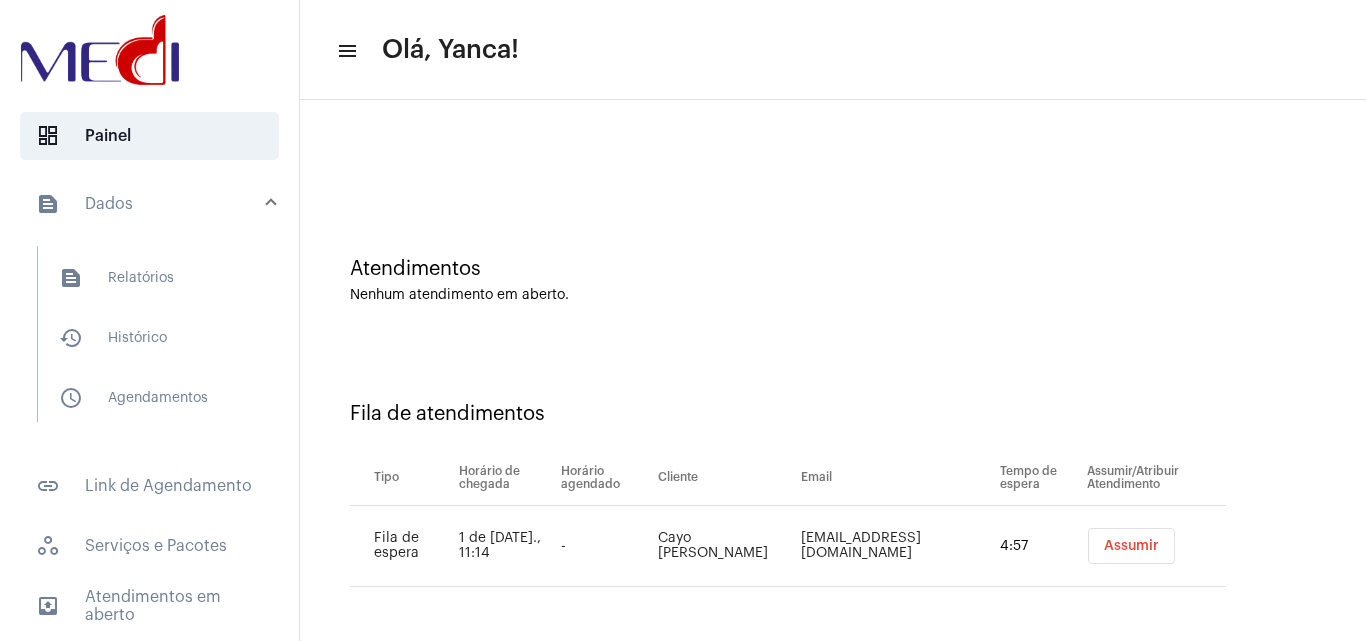 click on "menu Olá, Yanca!" 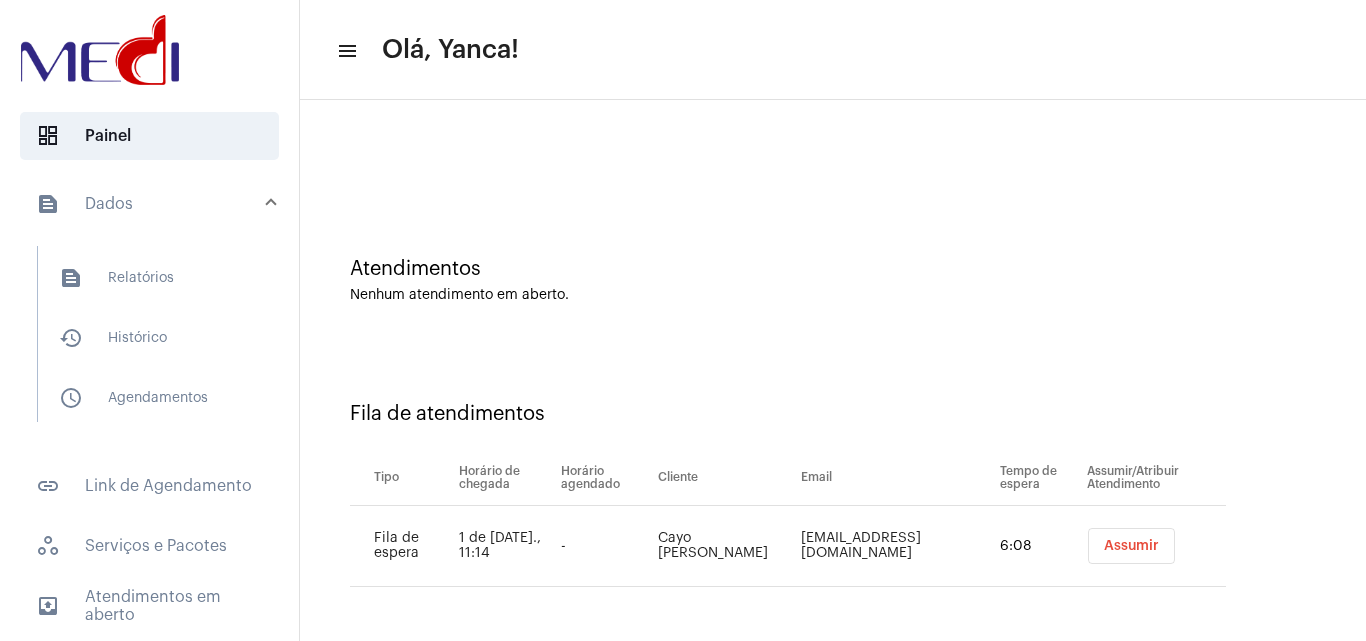 scroll, scrollTop: 0, scrollLeft: 0, axis: both 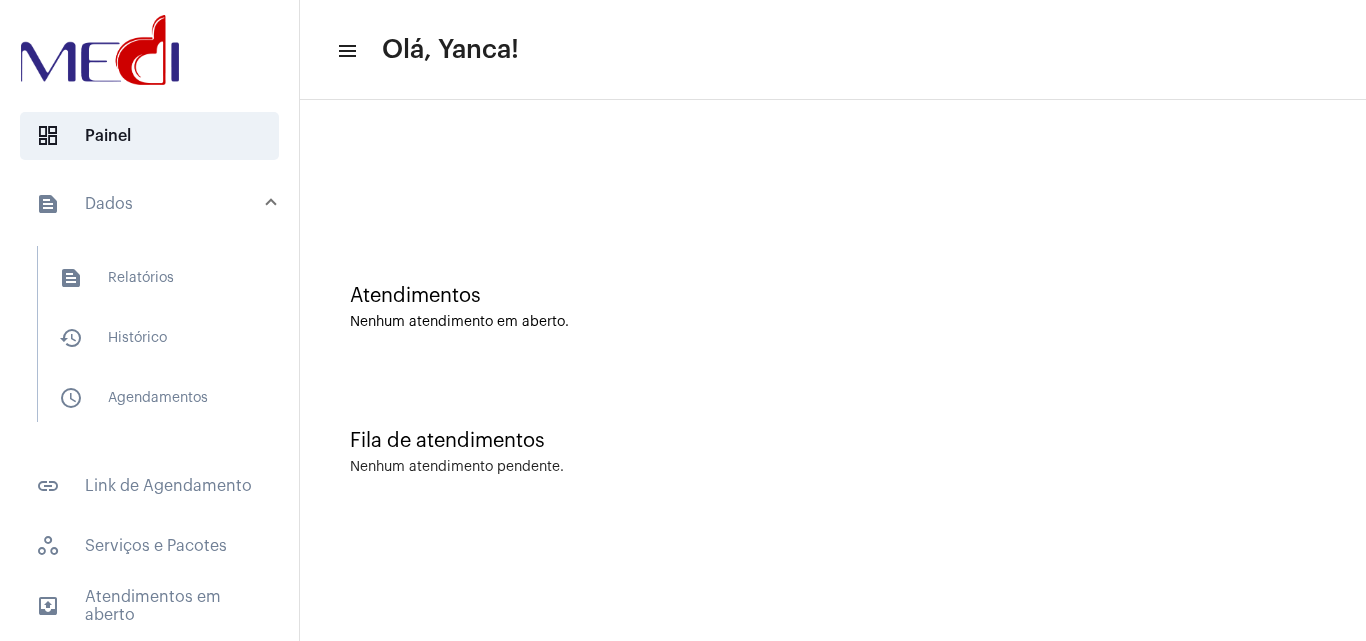 drag, startPoint x: 1103, startPoint y: 126, endPoint x: 1093, endPoint y: 144, distance: 20.59126 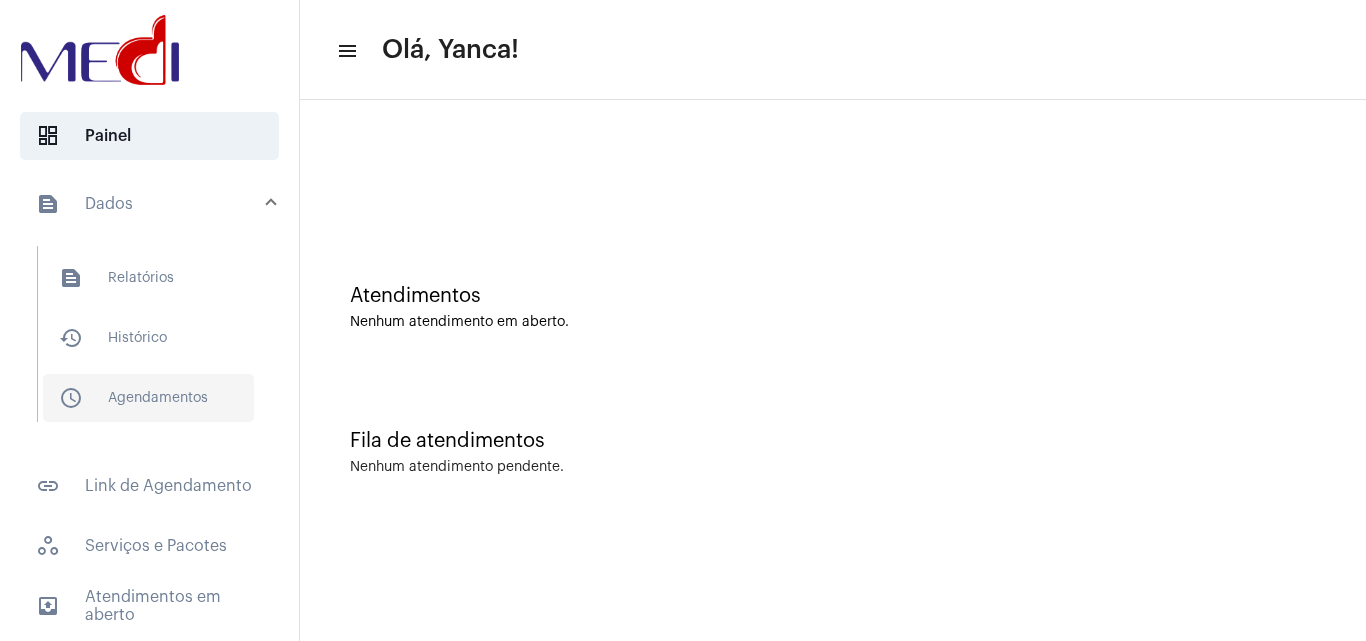 scroll, scrollTop: 100, scrollLeft: 0, axis: vertical 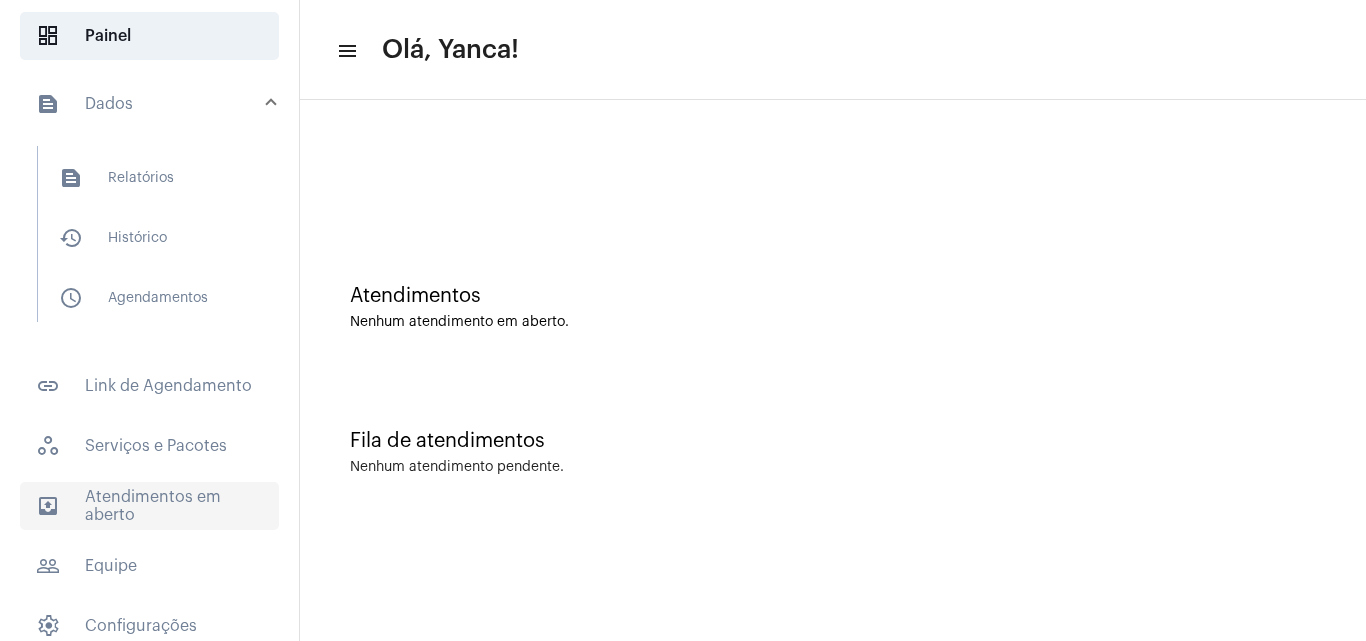 click on "outbox_outline  Atendimentos em aberto" 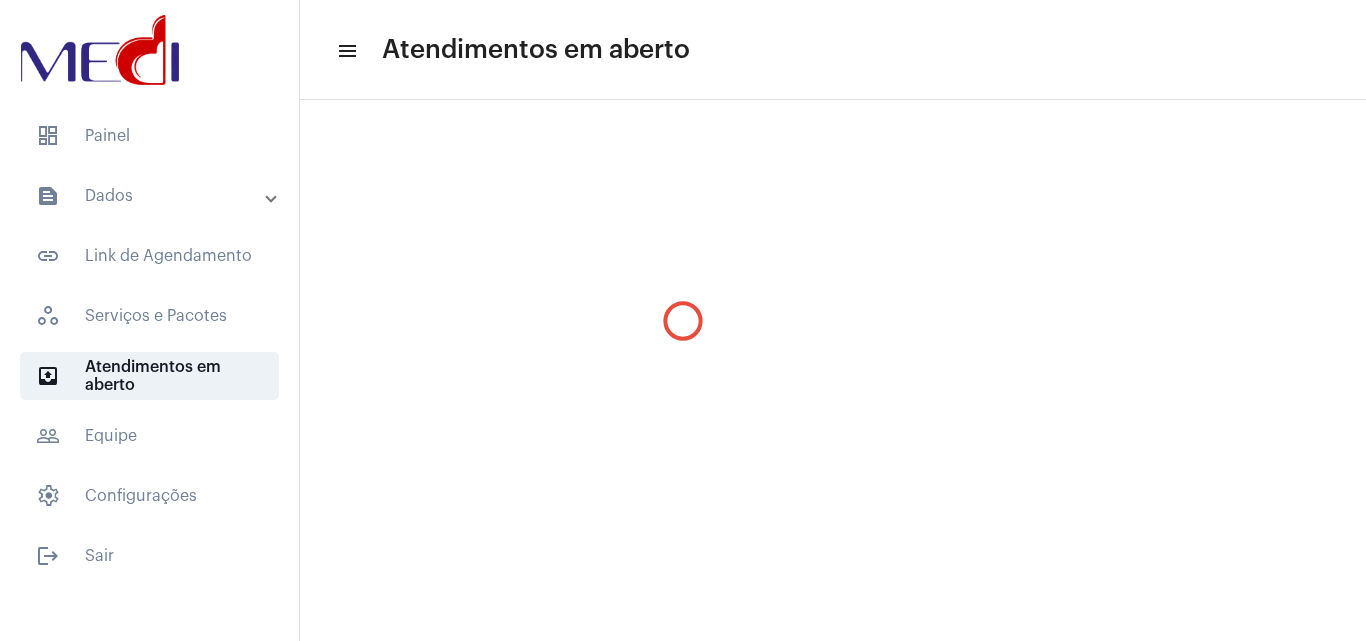 scroll, scrollTop: 0, scrollLeft: 0, axis: both 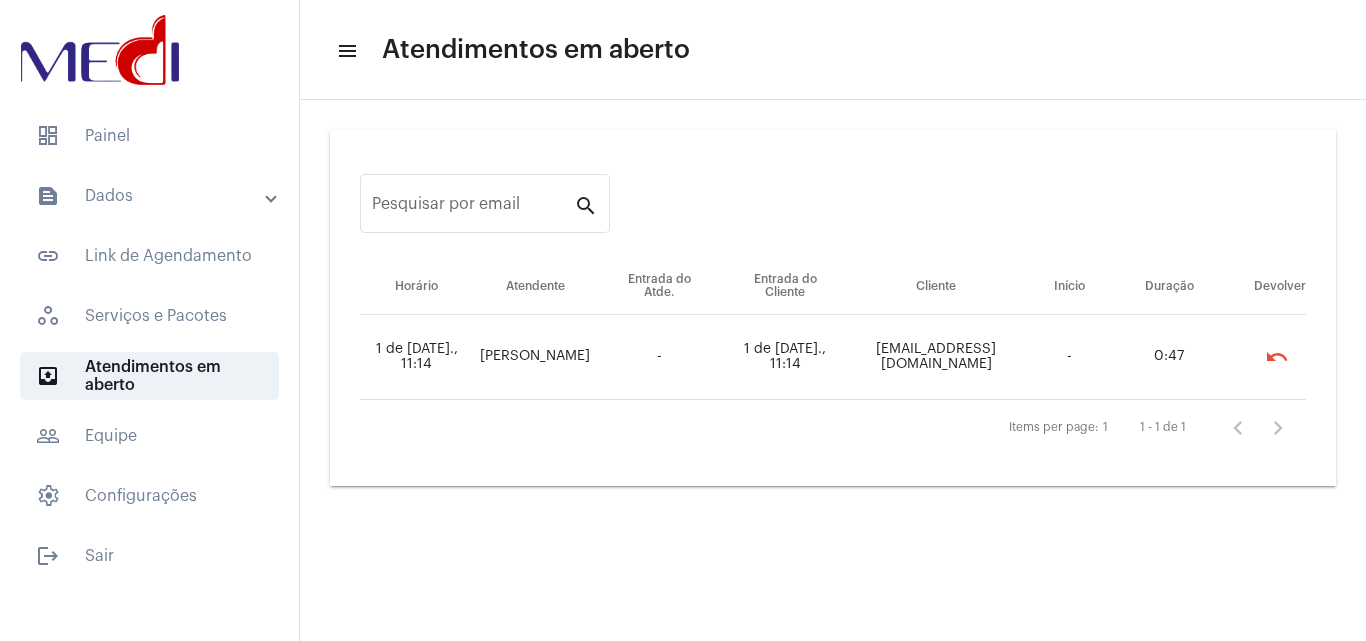 click on "menu Atendimentos em aberto" 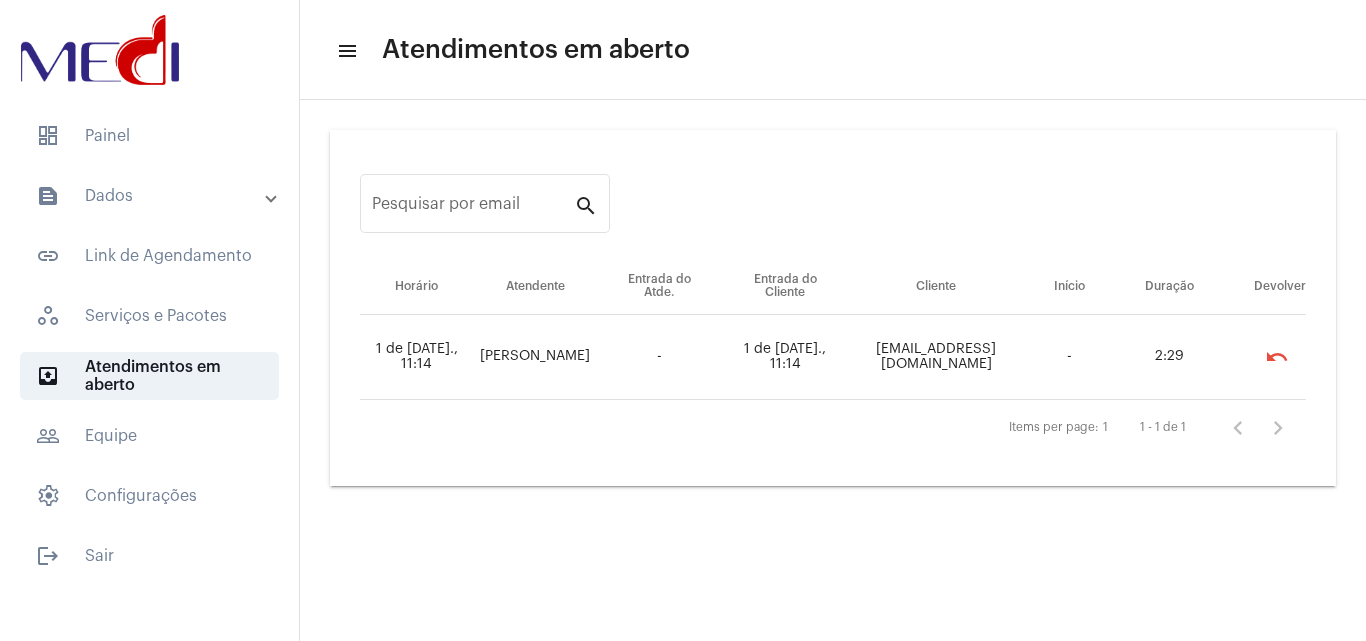 click on "menu Atendimentos em aberto" 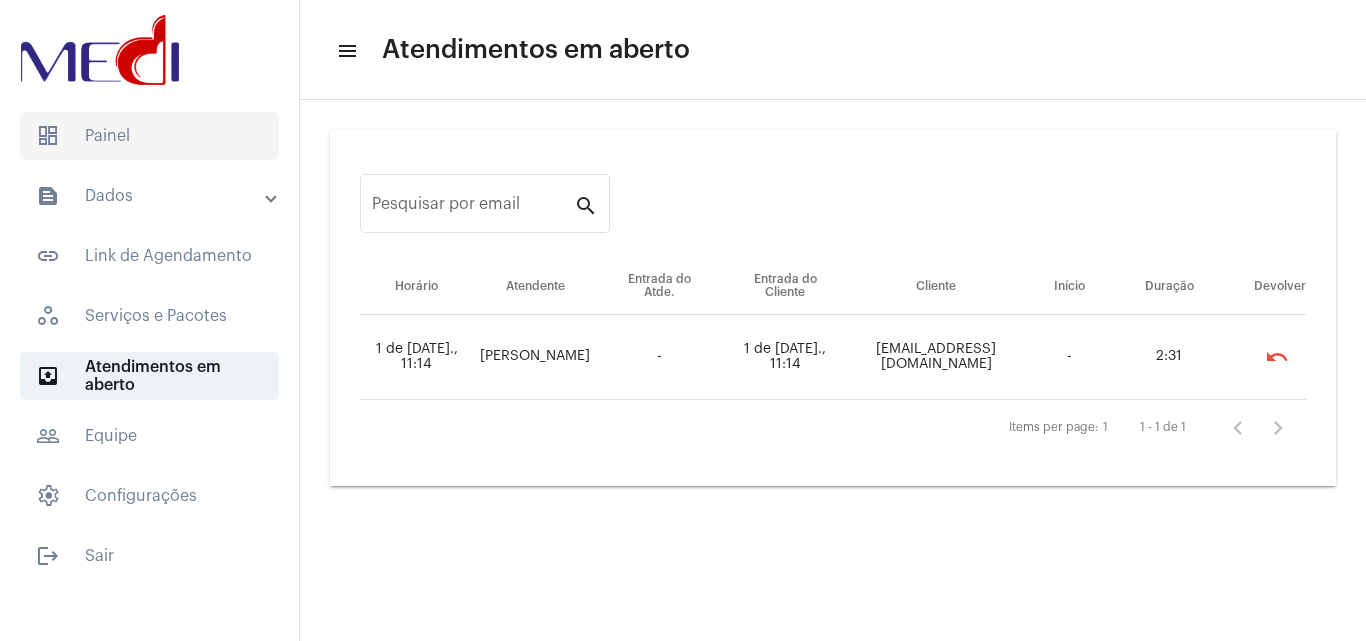 click on "dashboard   Painel" 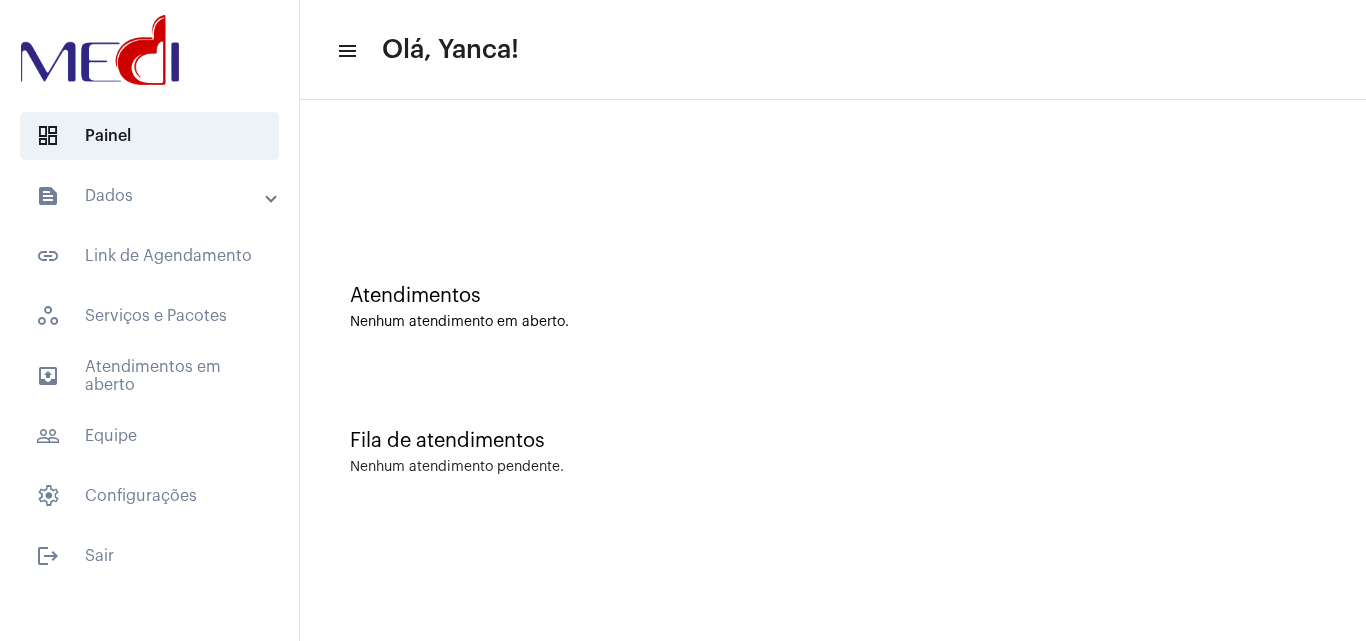 scroll, scrollTop: 0, scrollLeft: 0, axis: both 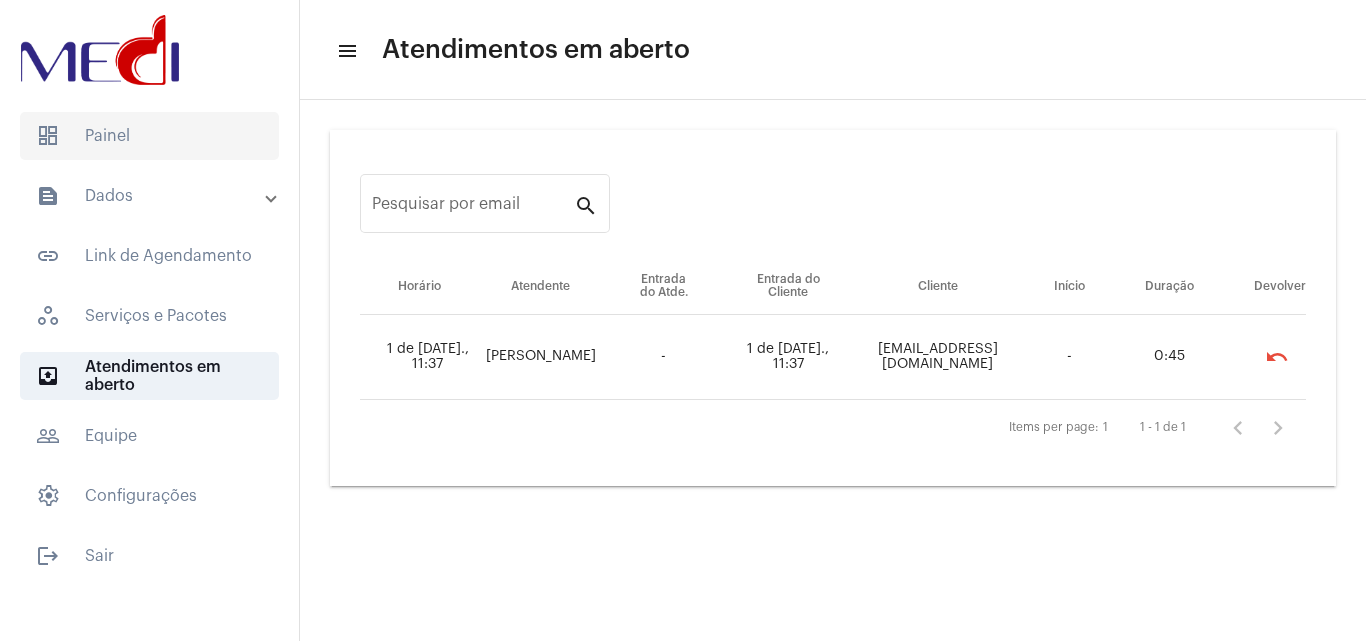 click on "dashboard   Painel" 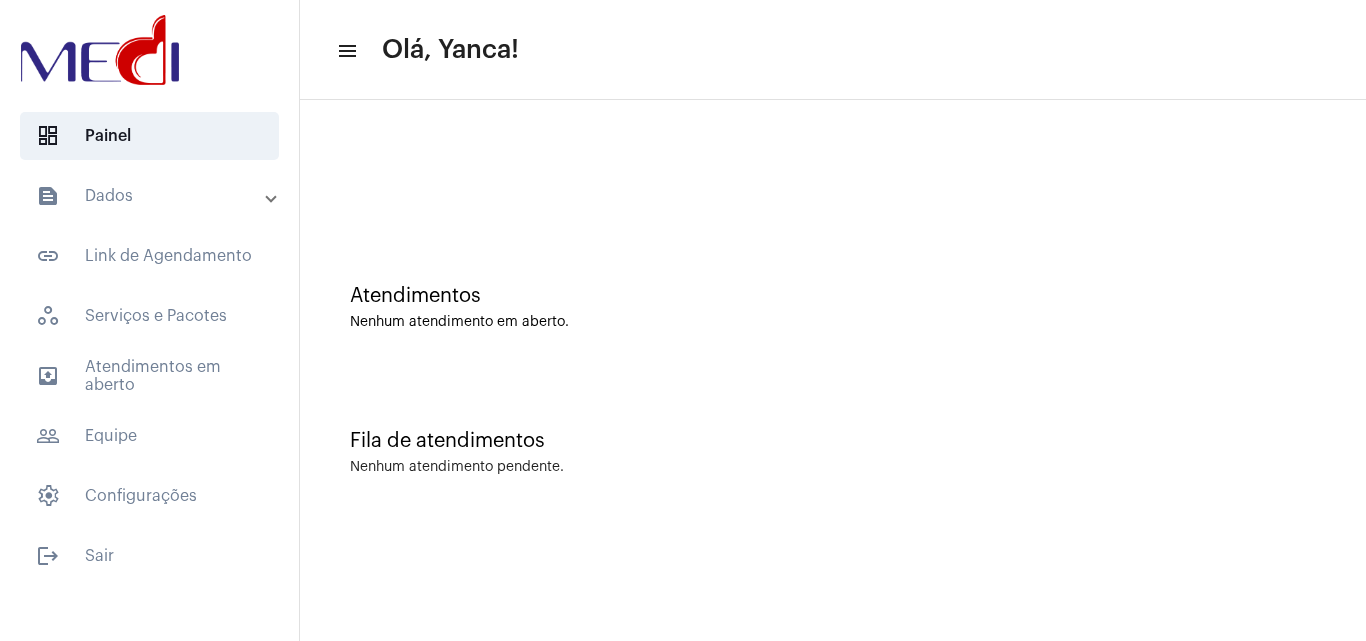 scroll, scrollTop: 0, scrollLeft: 0, axis: both 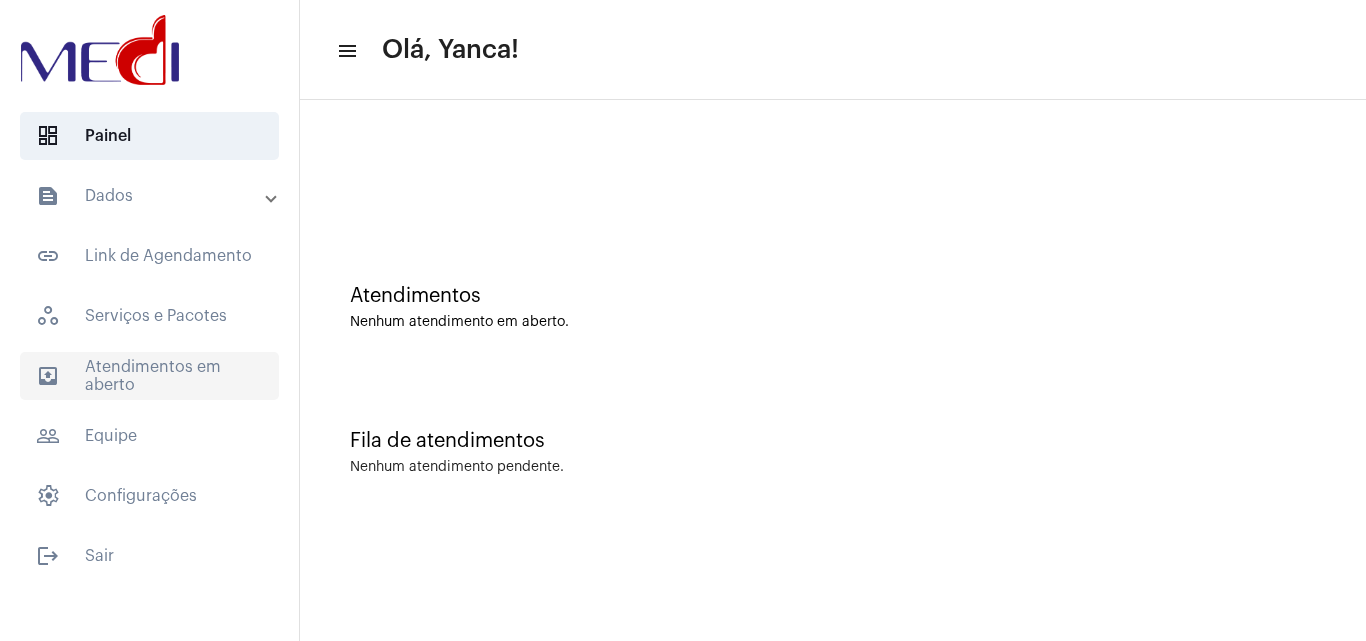 click on "outbox_outline  Atendimentos em aberto" 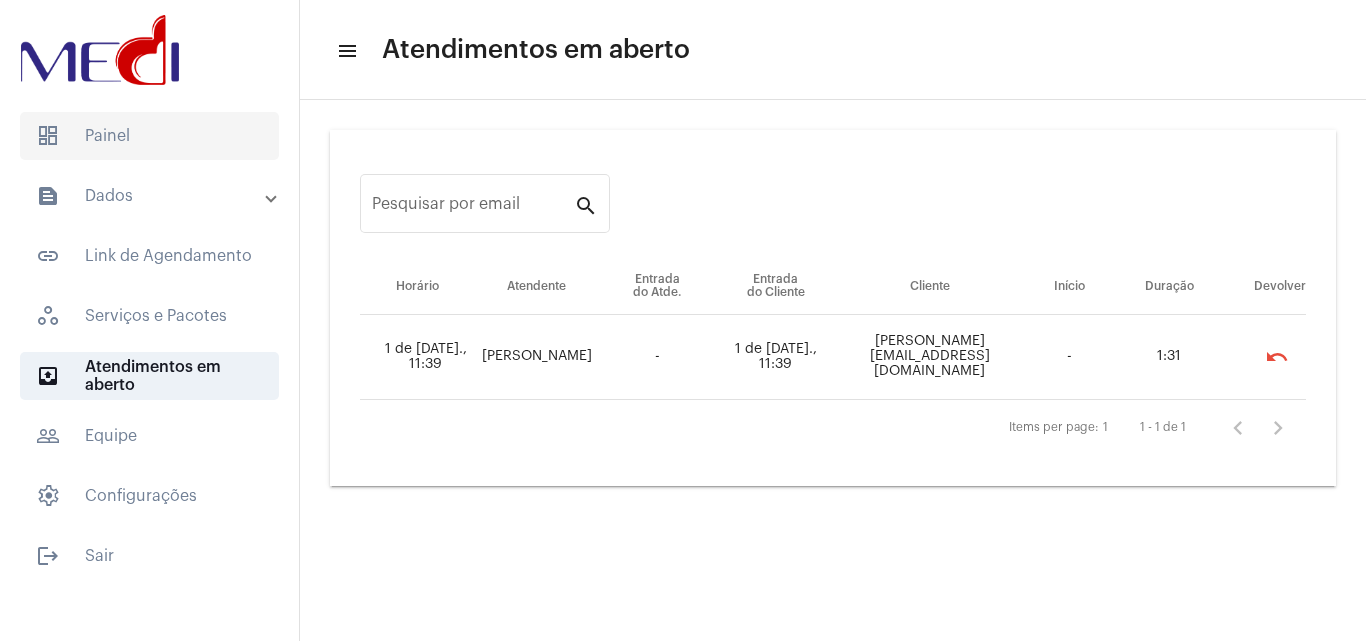 click on "dashboard   Painel" 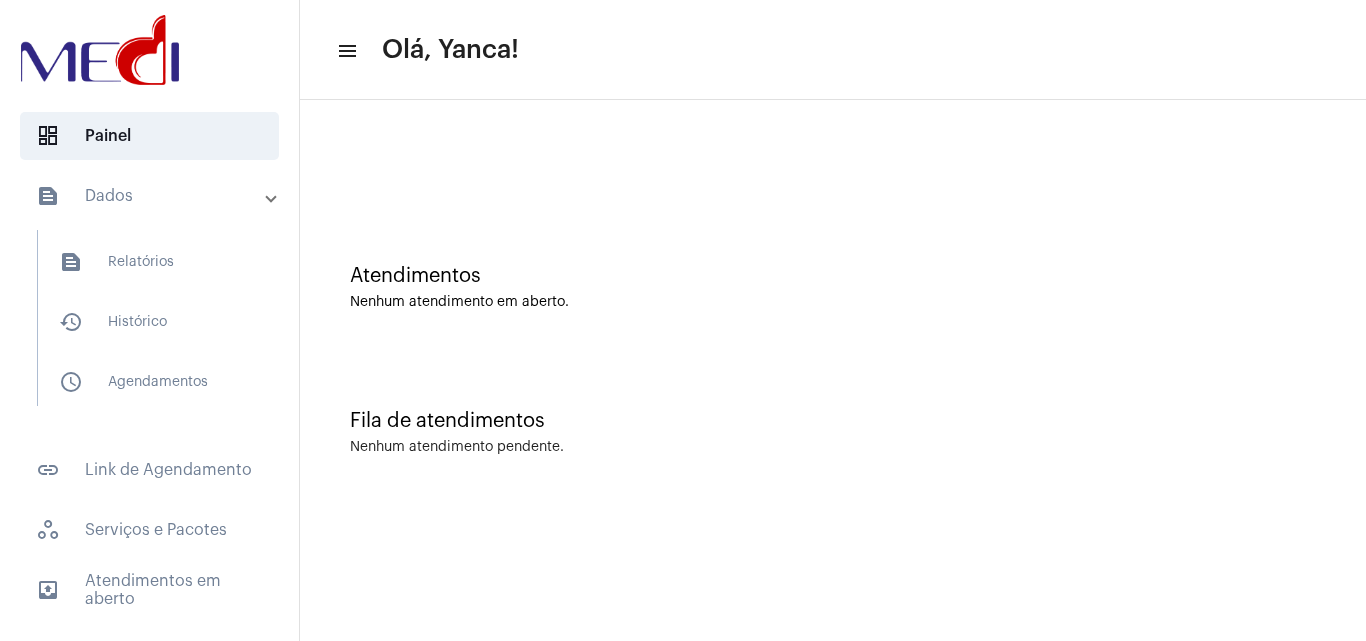 scroll, scrollTop: 0, scrollLeft: 0, axis: both 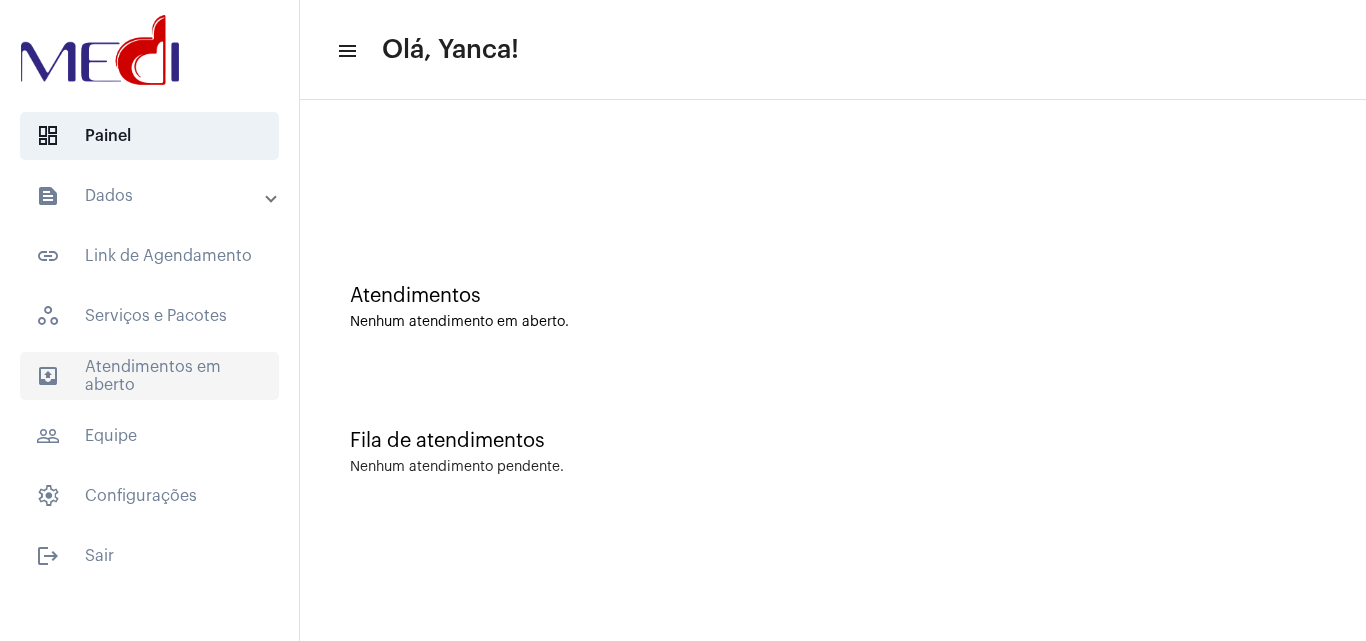 click on "outbox_outline  Atendimentos em aberto" 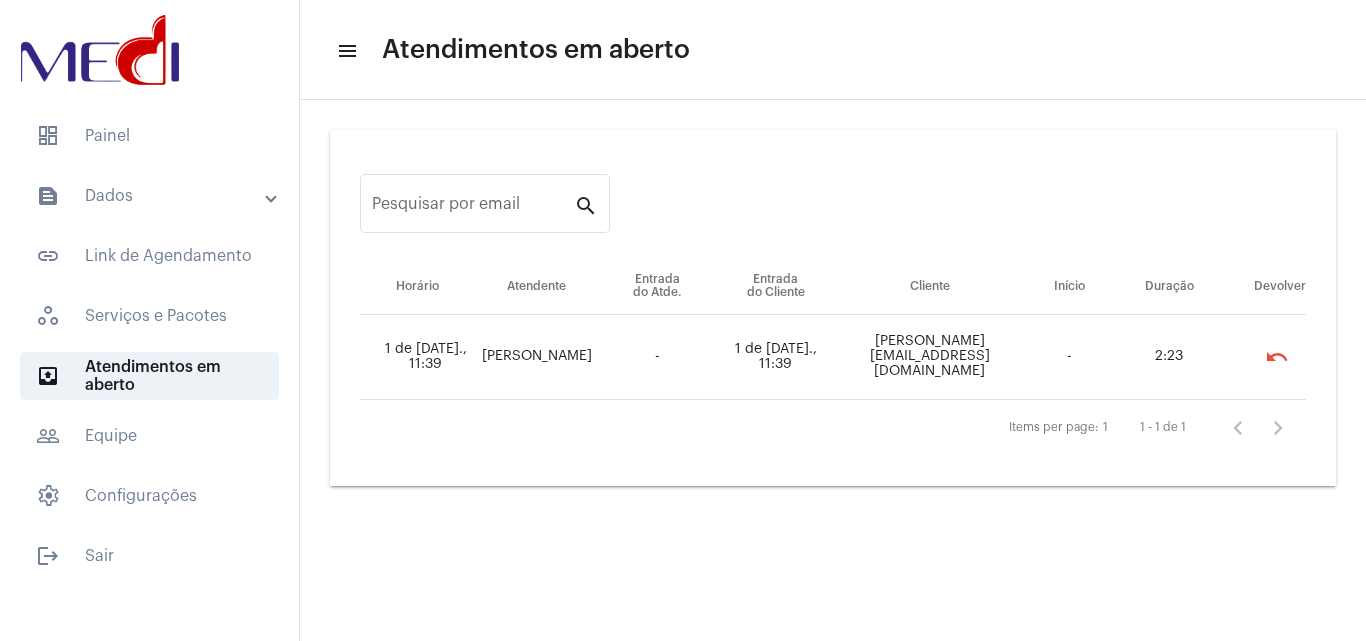 drag, startPoint x: 200, startPoint y: 126, endPoint x: 318, endPoint y: 146, distance: 119.682915 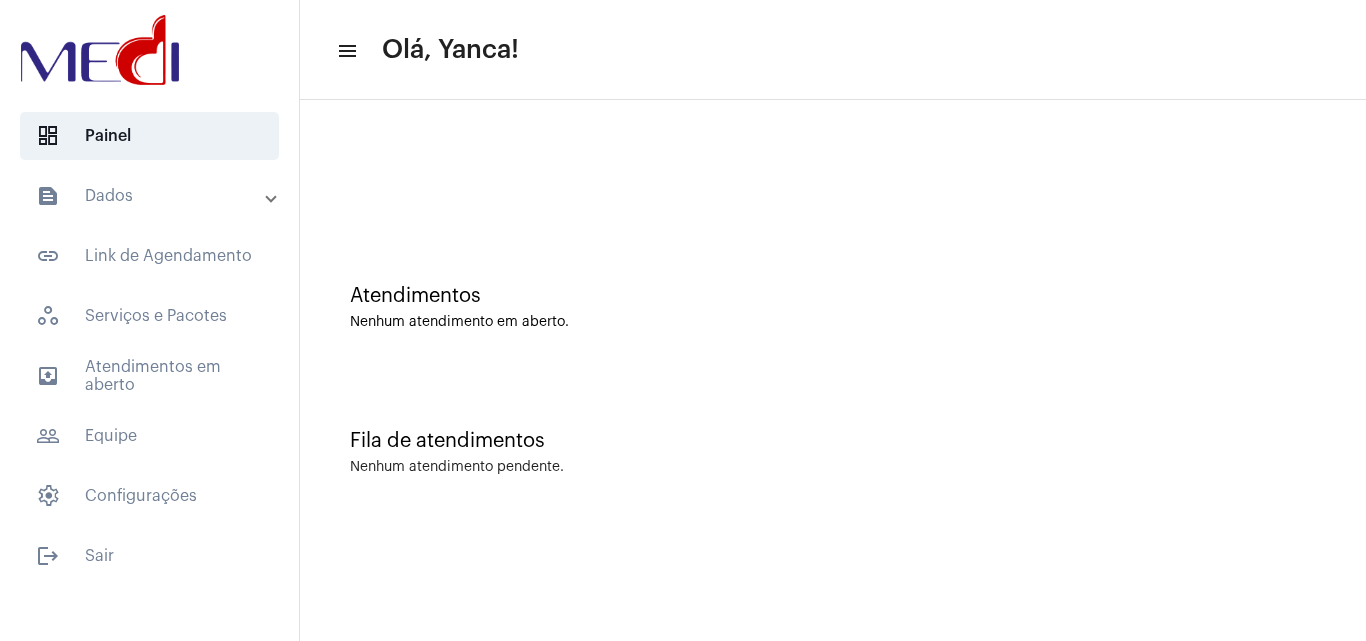 scroll, scrollTop: 0, scrollLeft: 0, axis: both 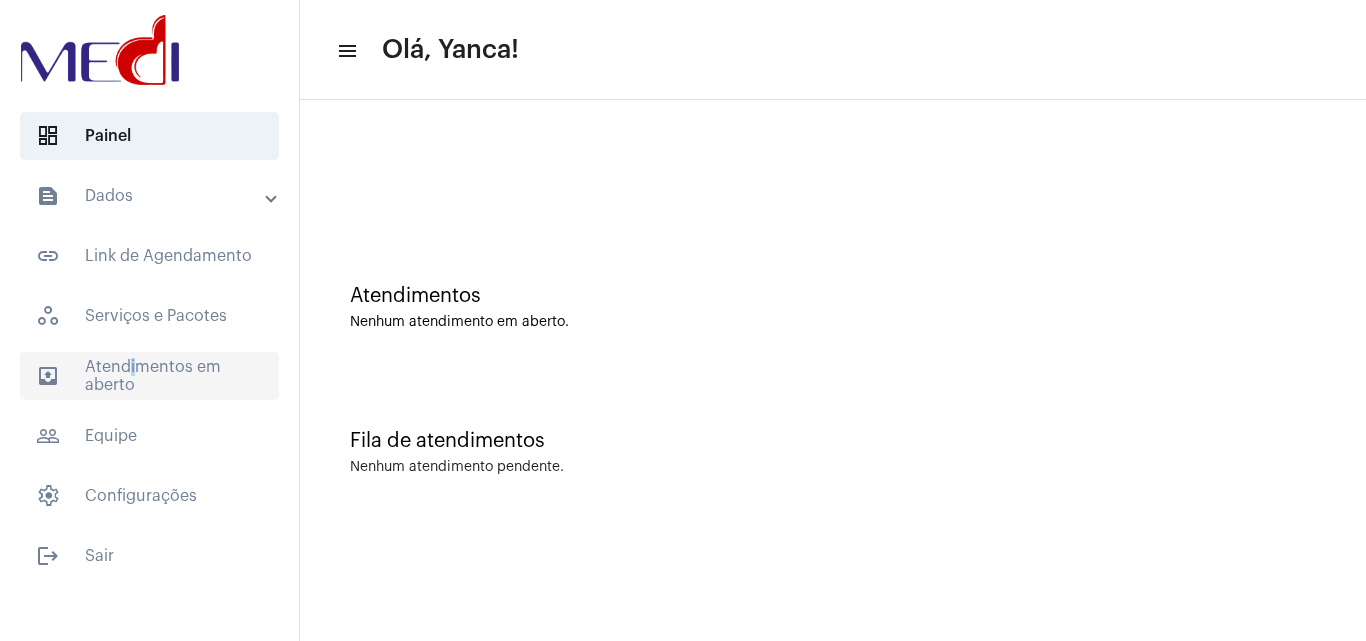 drag, startPoint x: 124, startPoint y: 358, endPoint x: 197, endPoint y: 372, distance: 74.330345 